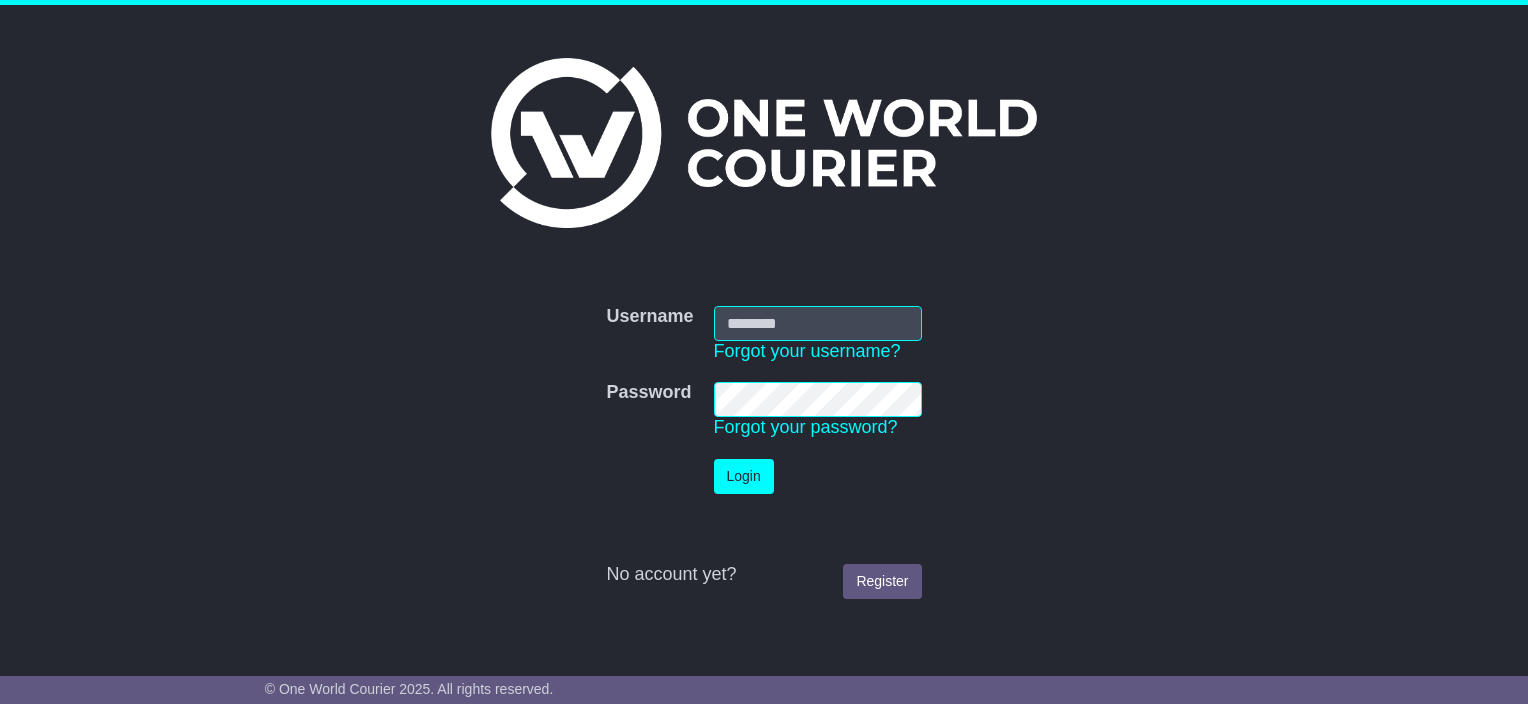 scroll, scrollTop: 0, scrollLeft: 0, axis: both 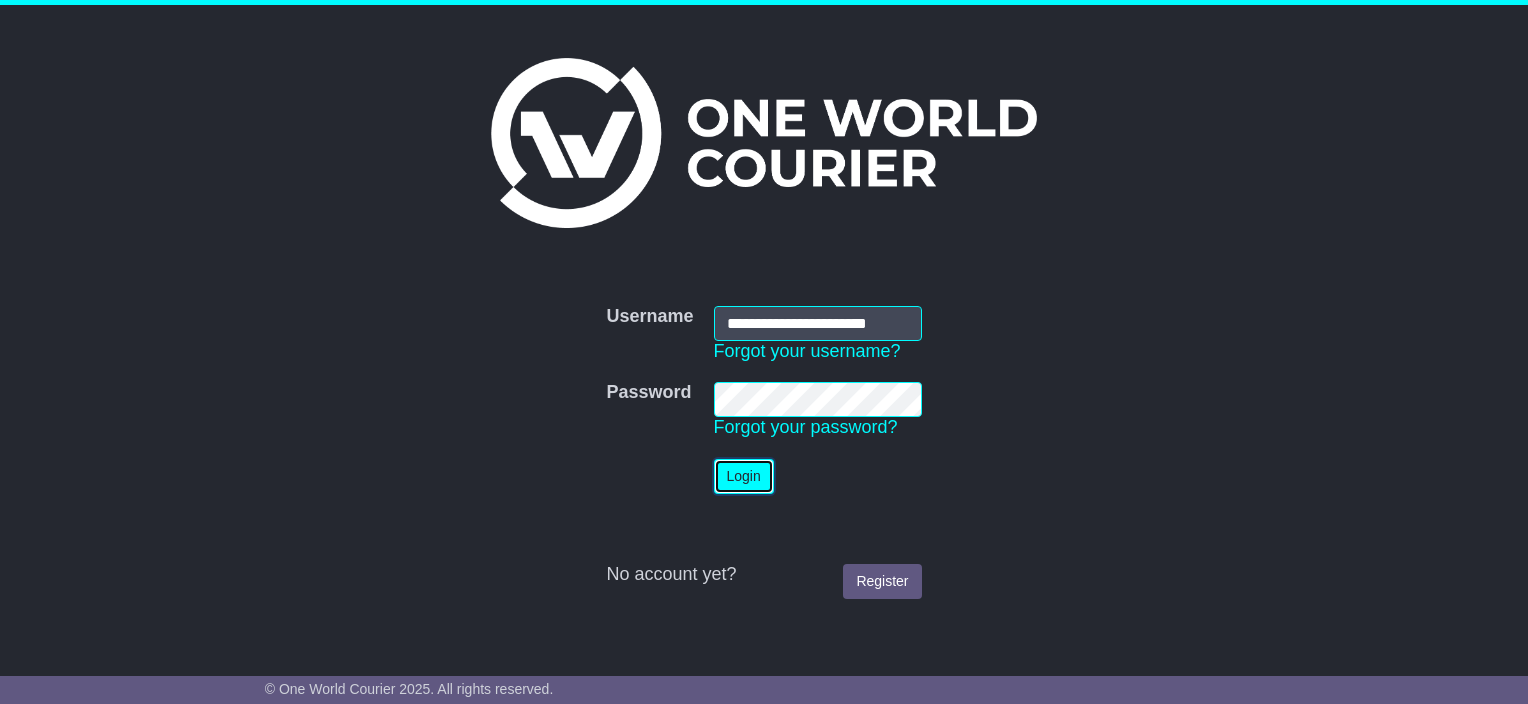 click on "Login" at bounding box center (744, 476) 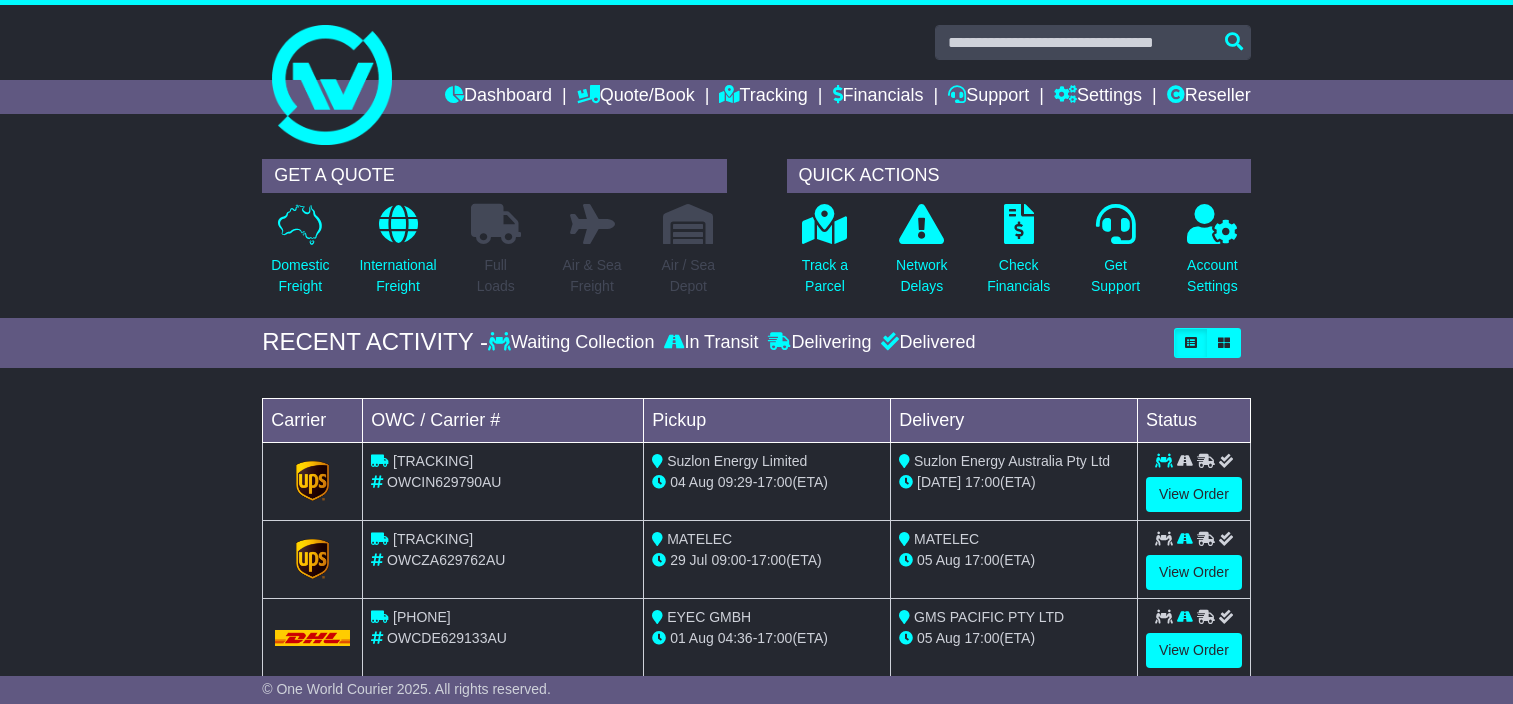 scroll, scrollTop: 0, scrollLeft: 0, axis: both 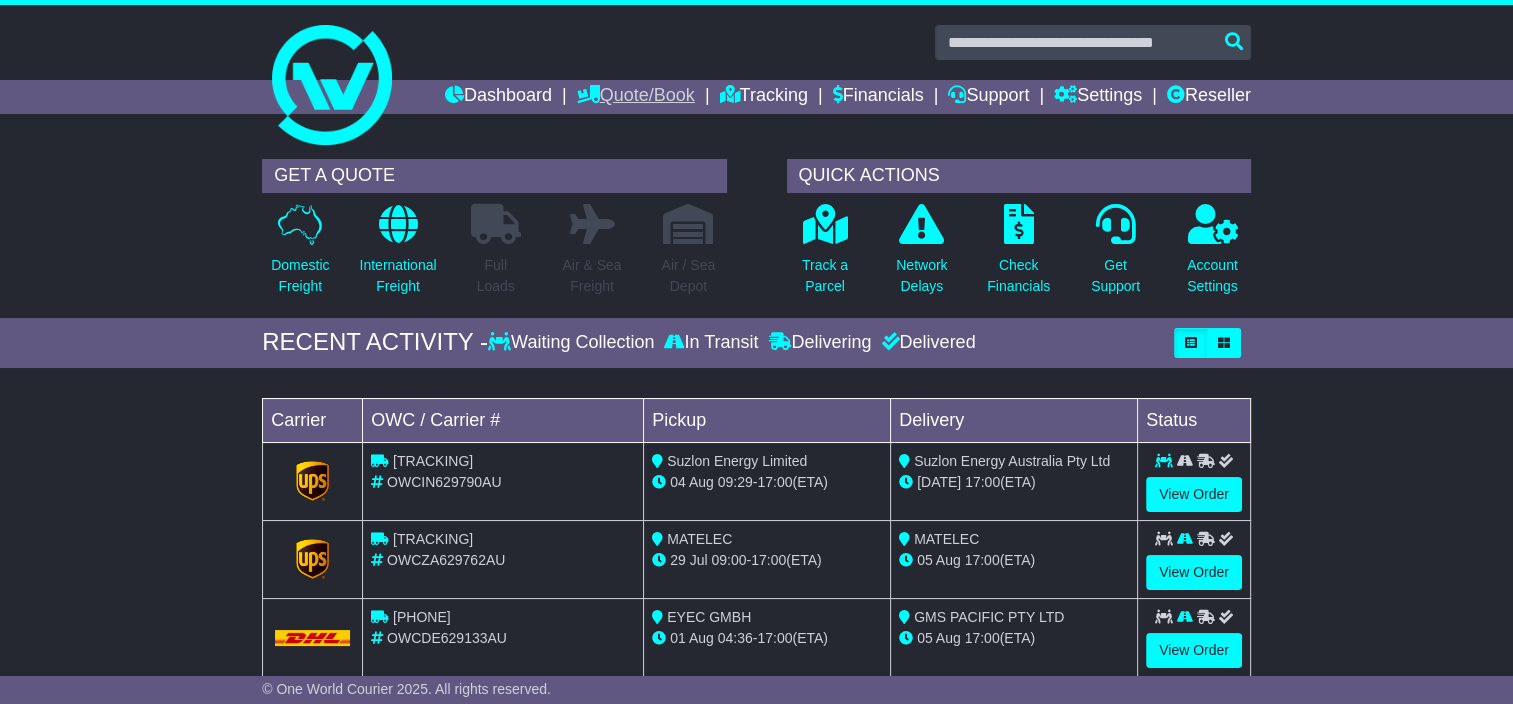click on "Quote/Book" at bounding box center (636, 97) 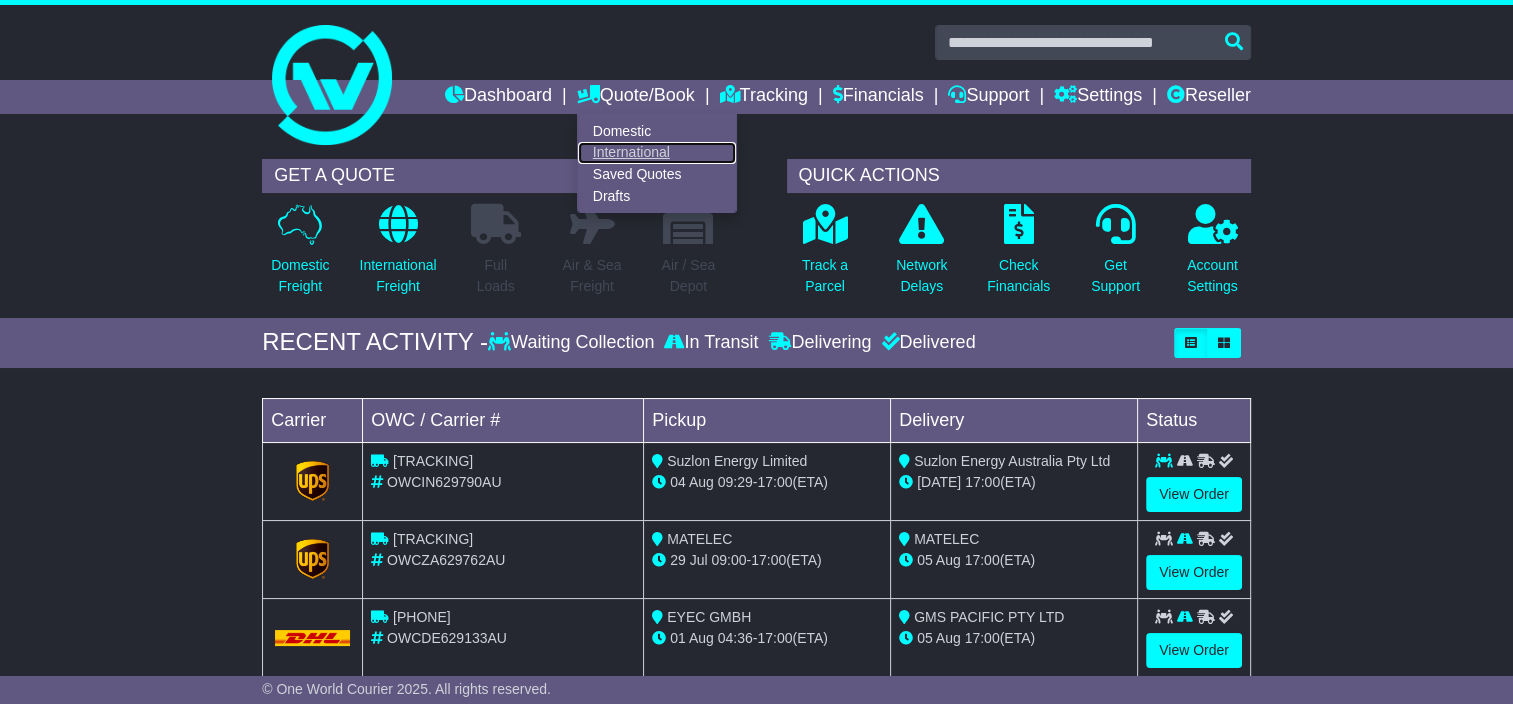 click on "International" at bounding box center (657, 153) 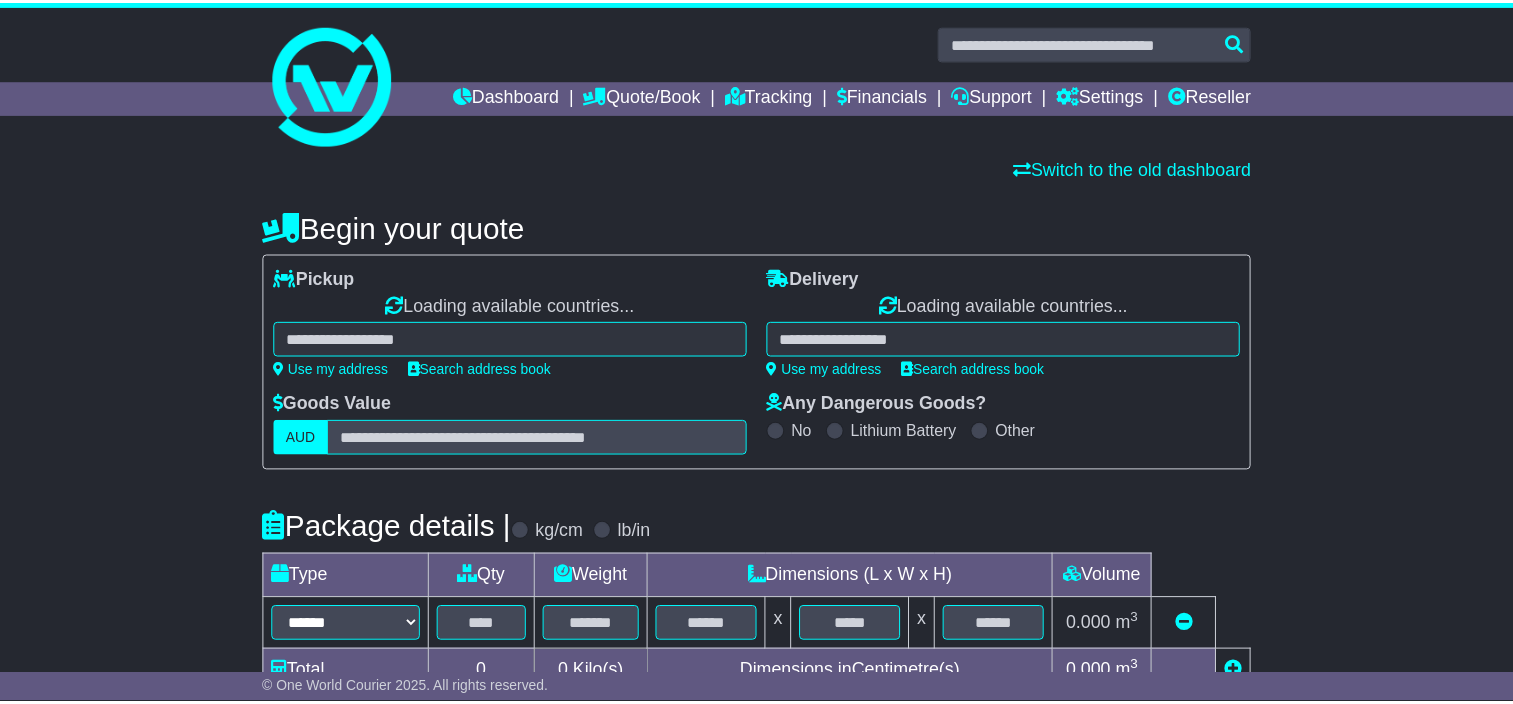 scroll, scrollTop: 0, scrollLeft: 0, axis: both 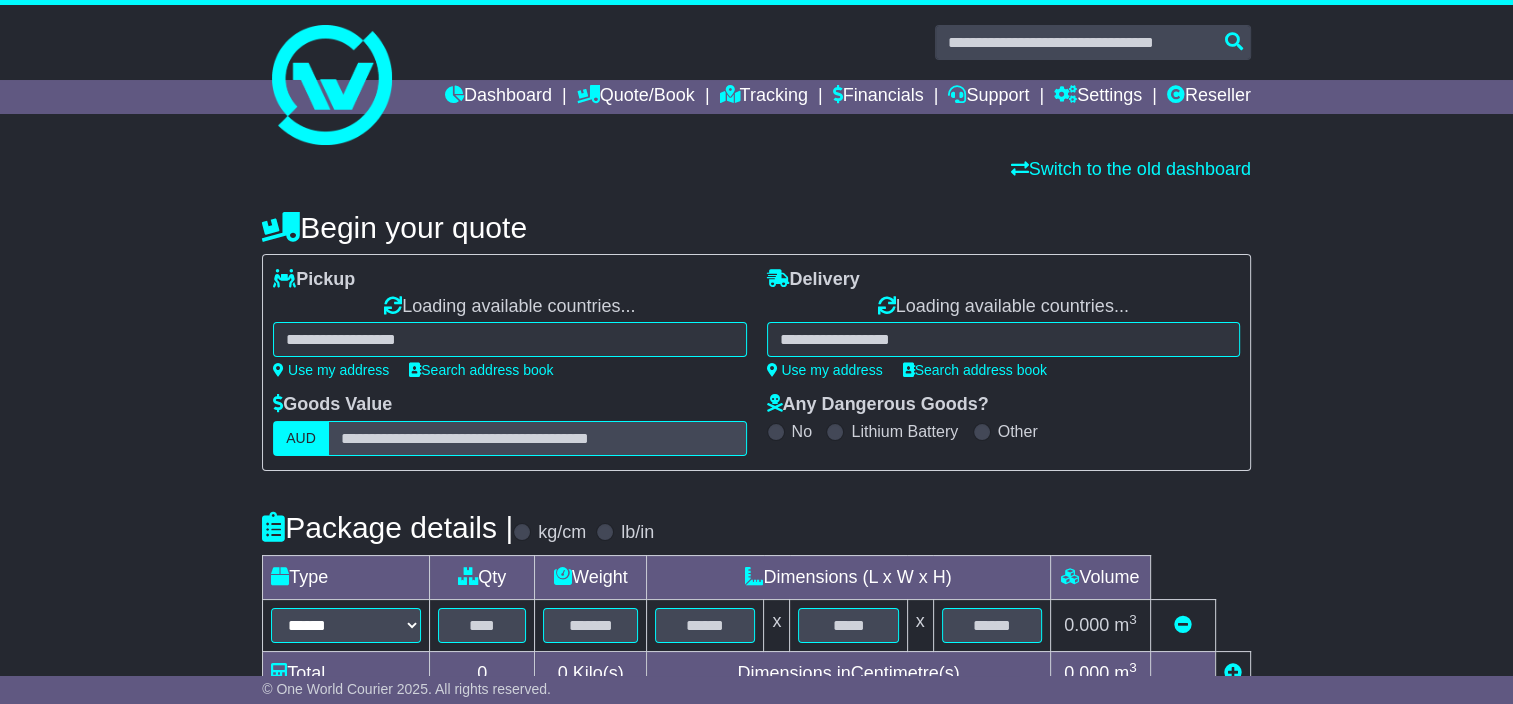 select on "**" 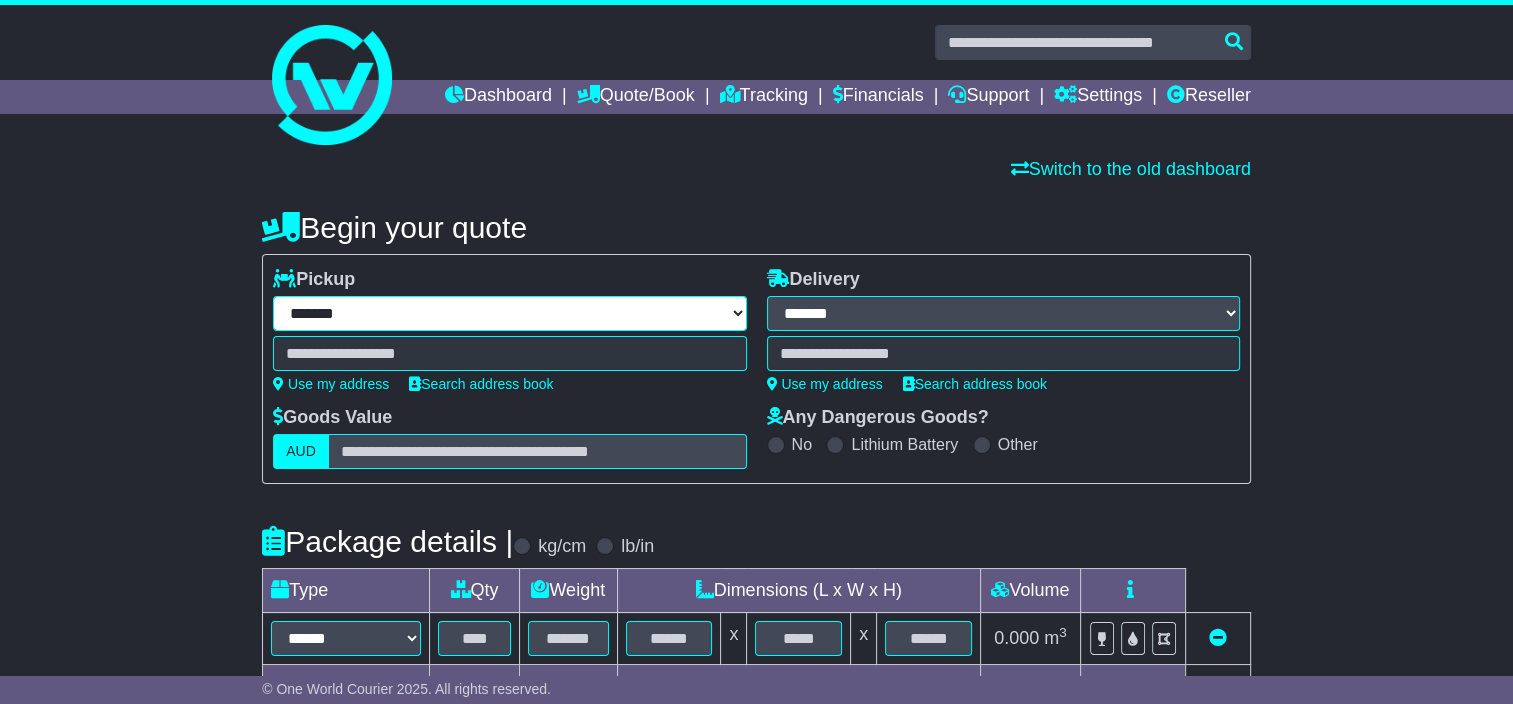 click on "**********" at bounding box center (509, 313) 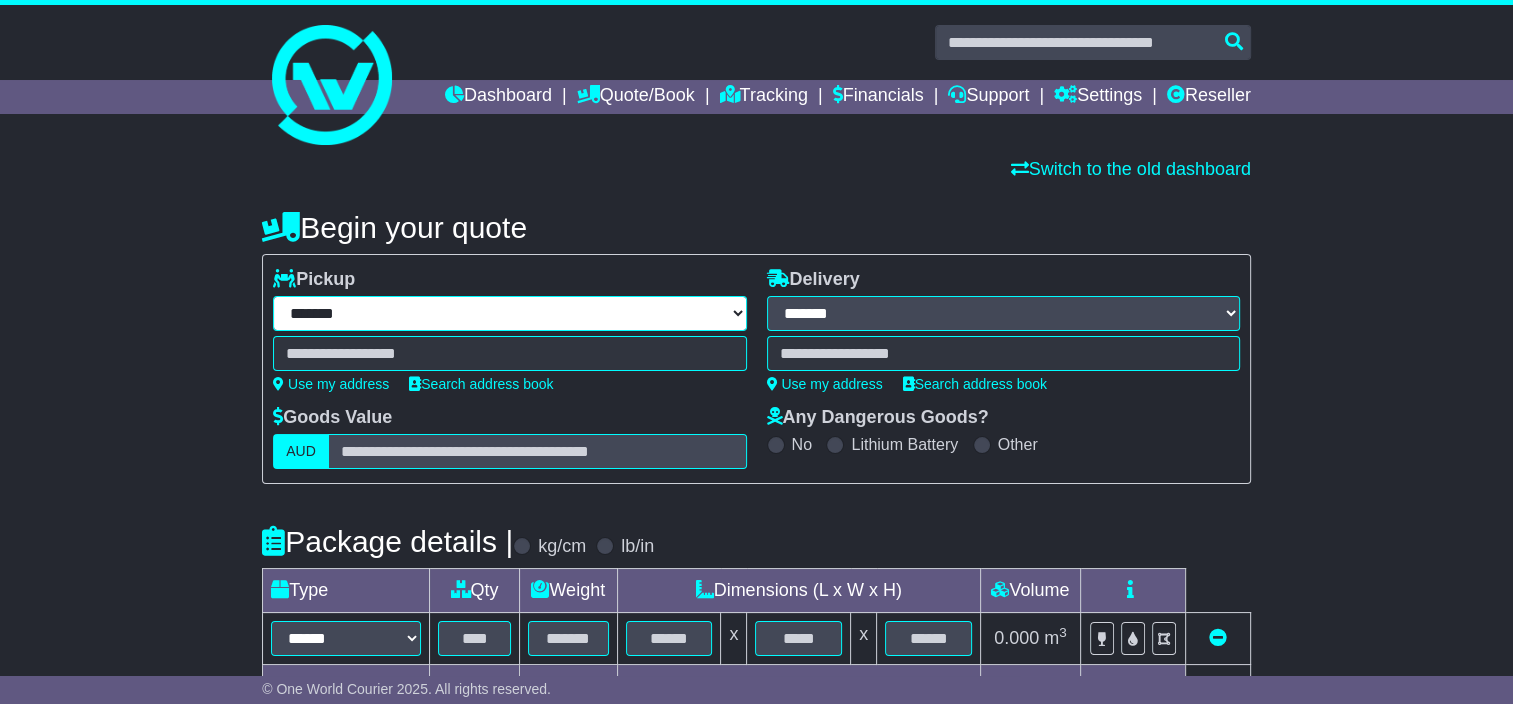 select on "**" 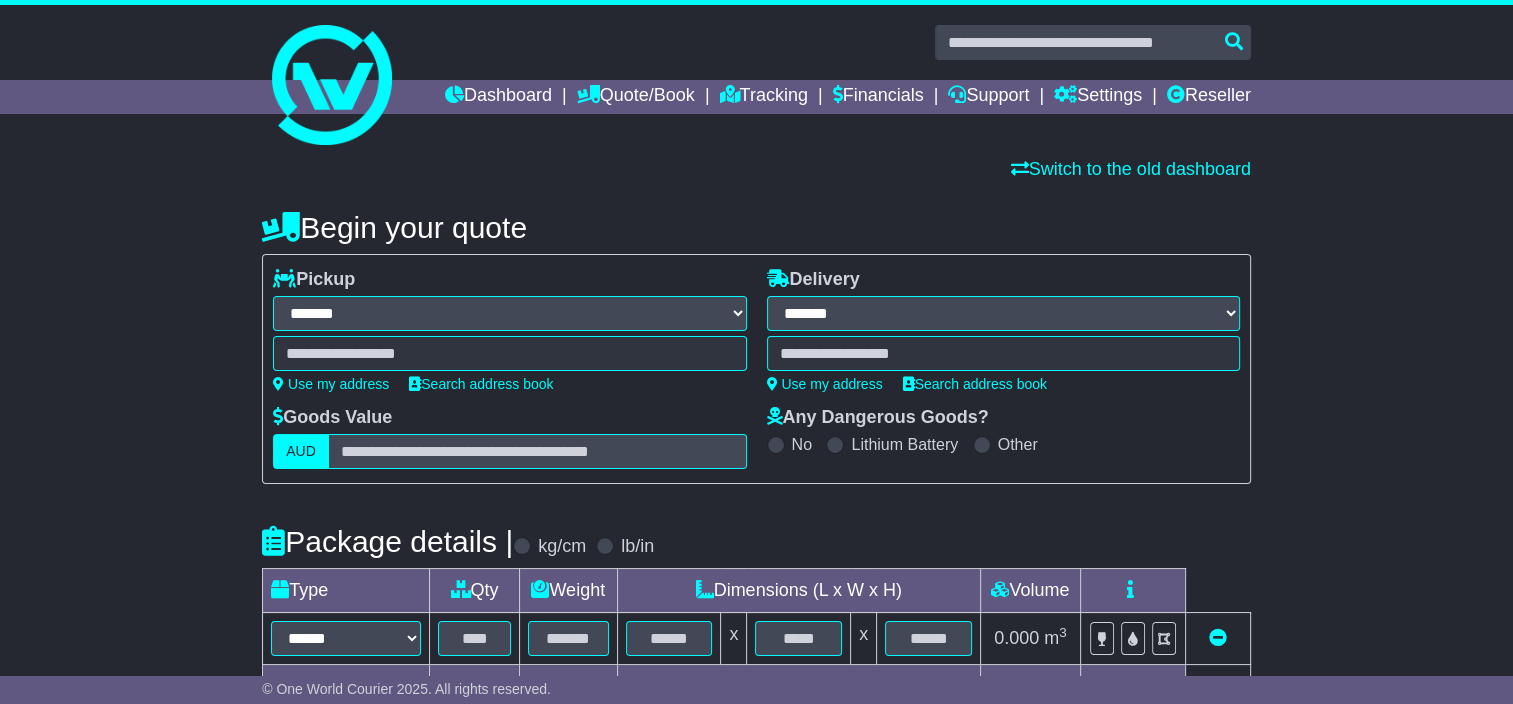 click on "**********" at bounding box center [509, 313] 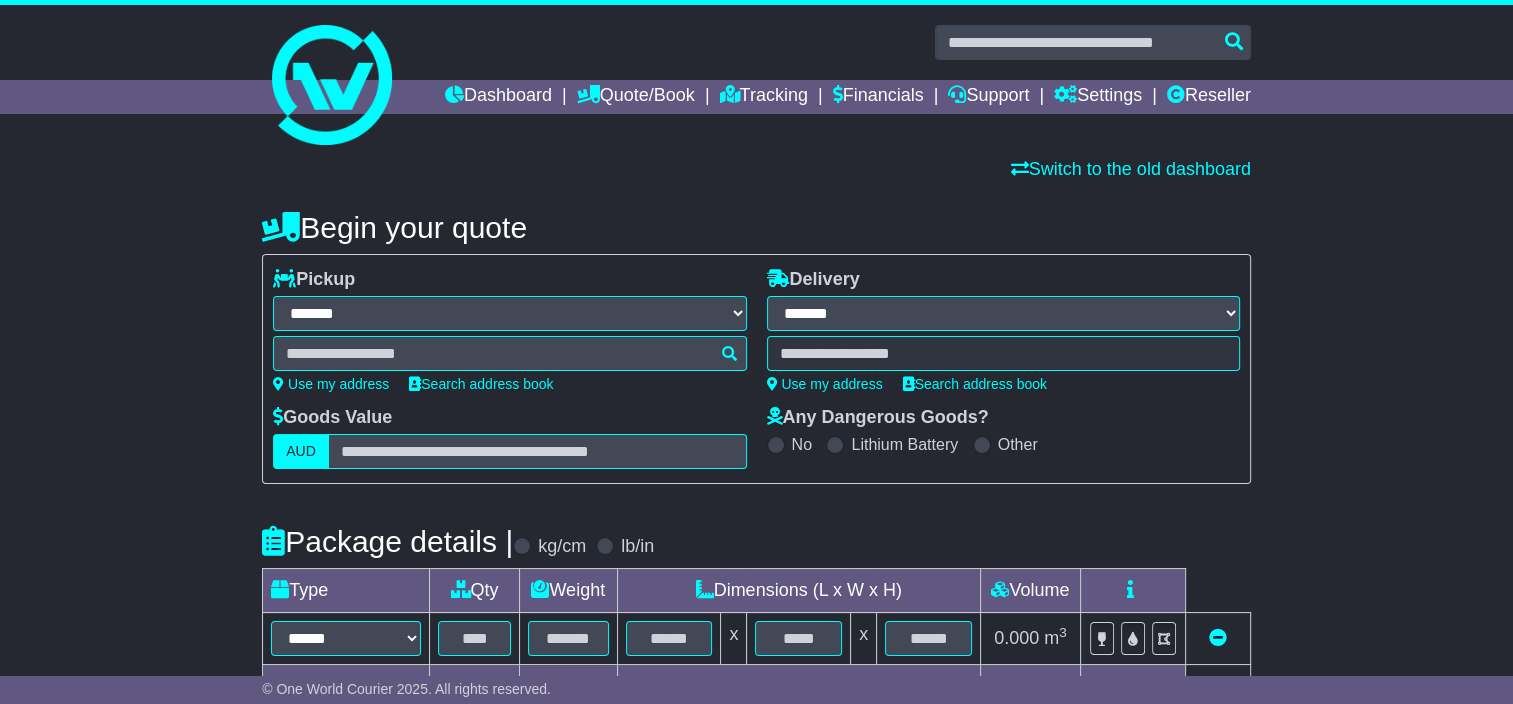 click at bounding box center [509, 353] 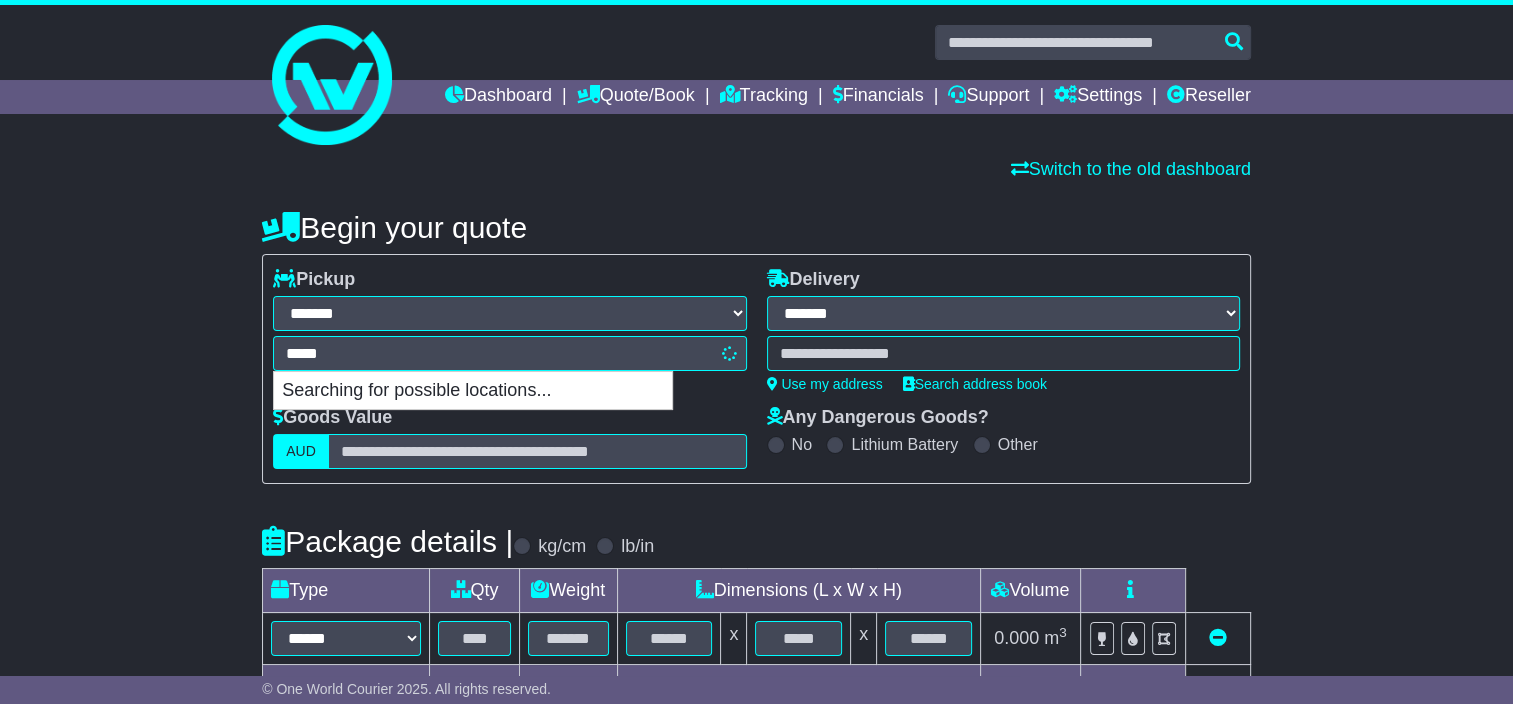 type on "******" 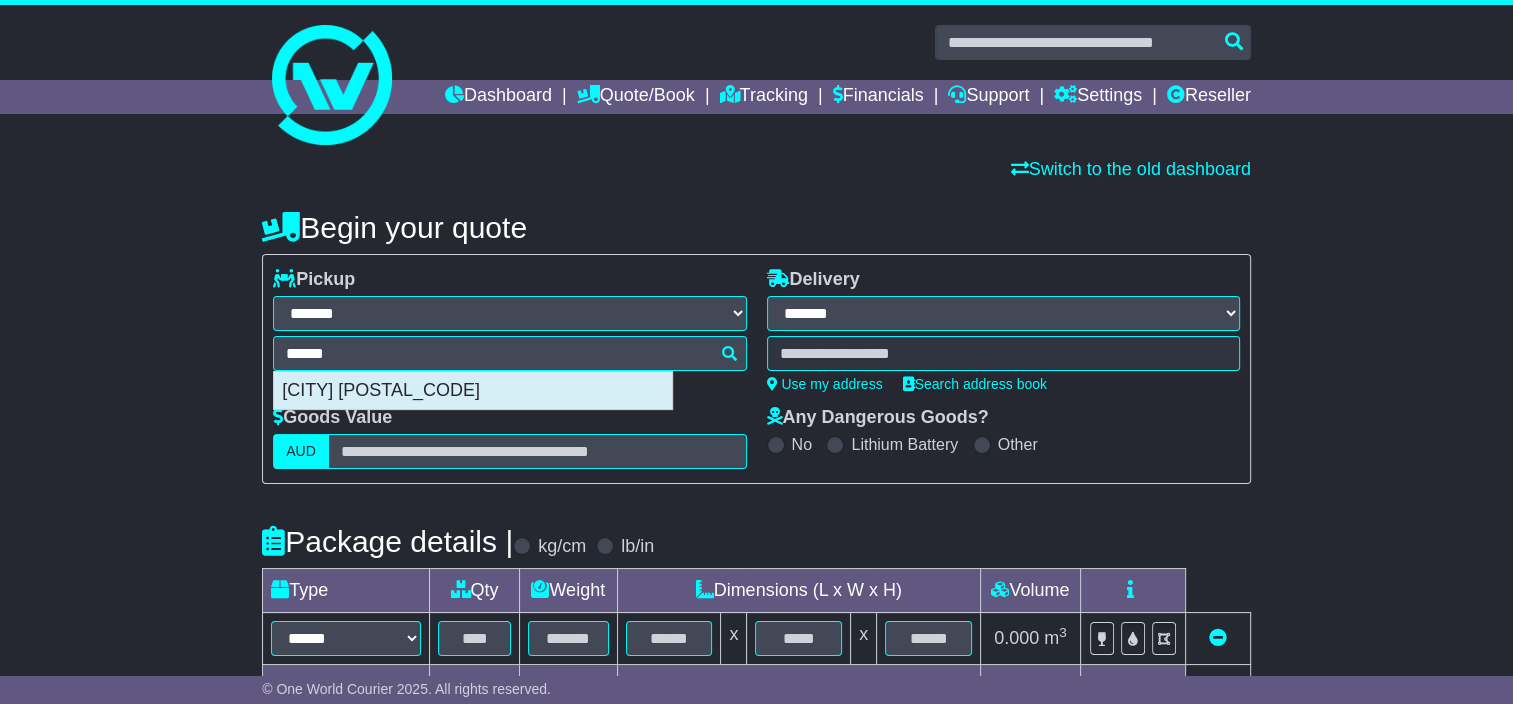 click on "[CITY] [POSTAL_CODE]" at bounding box center [473, 391] 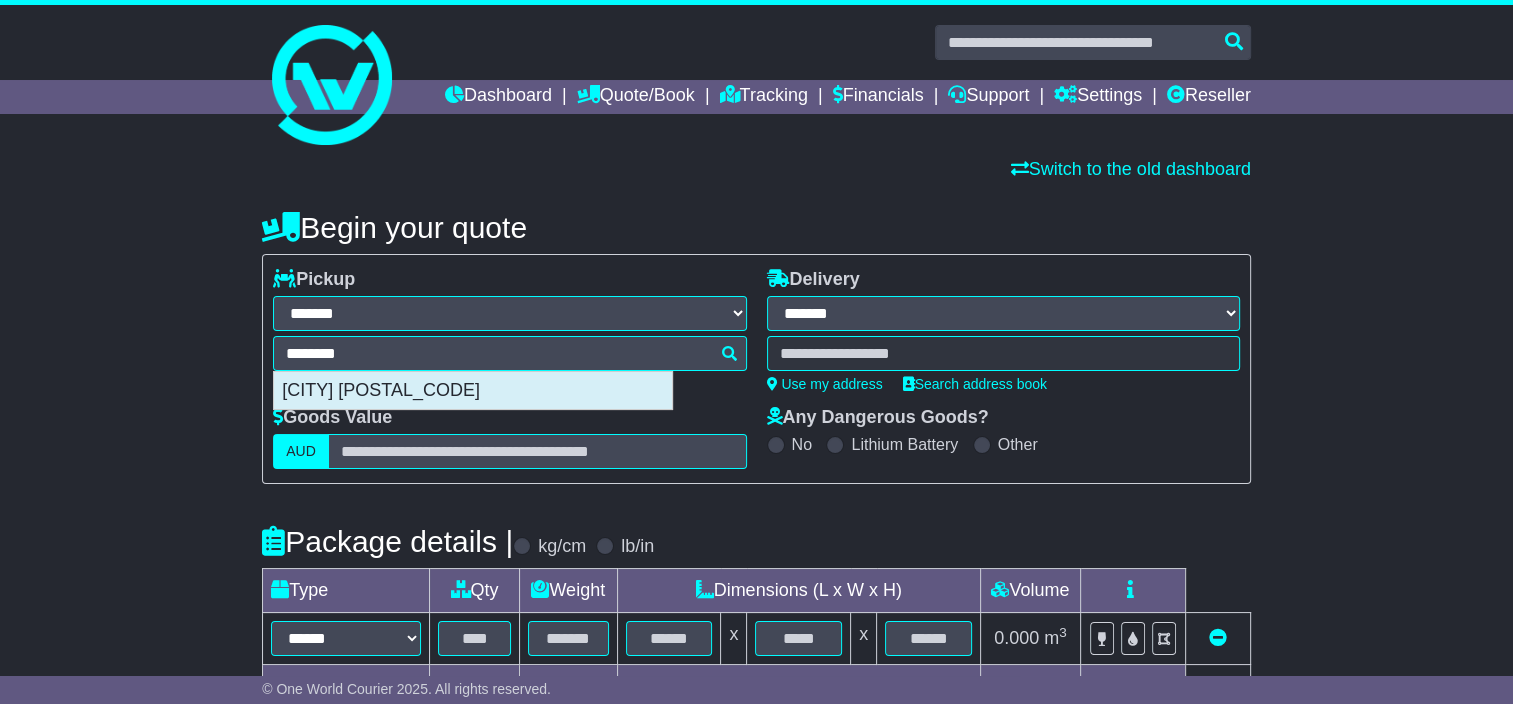 type on "**********" 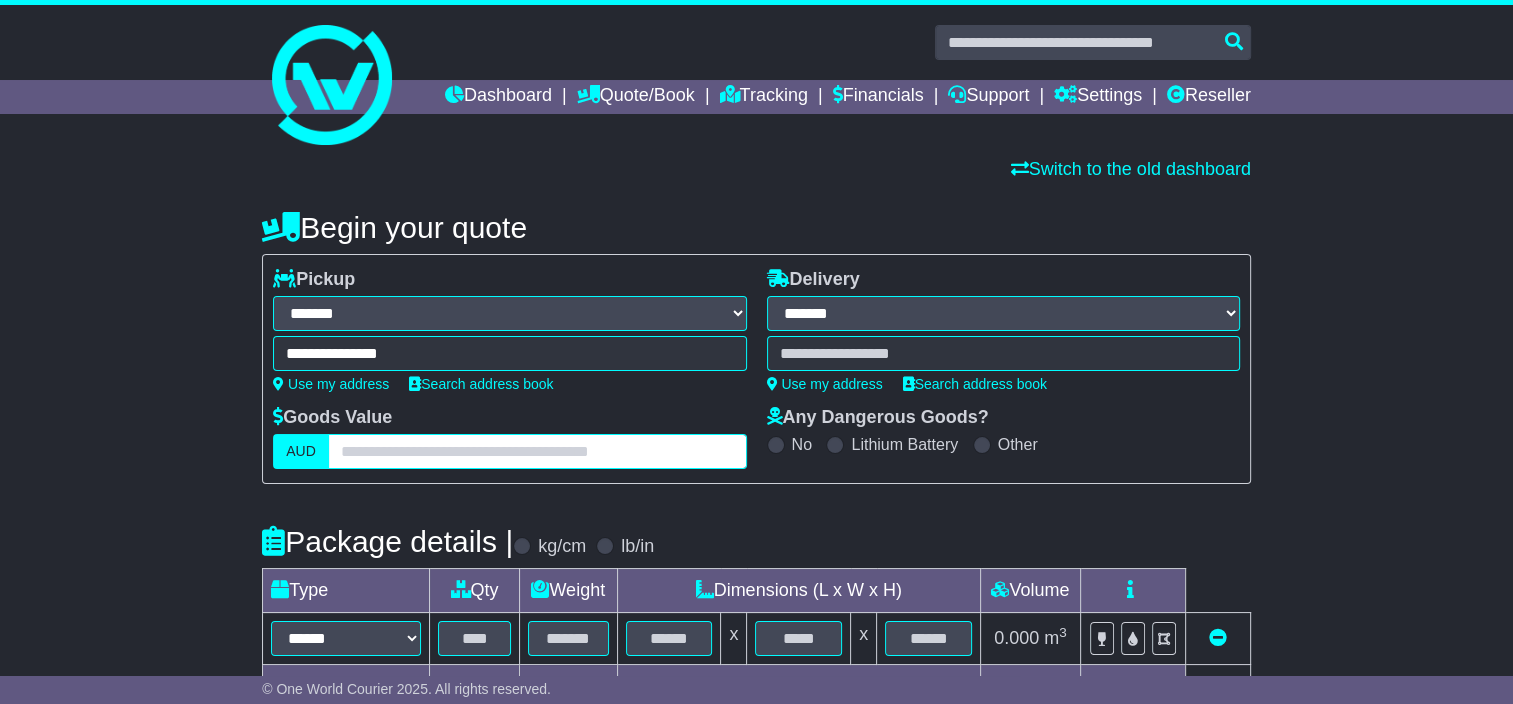 click at bounding box center (537, 451) 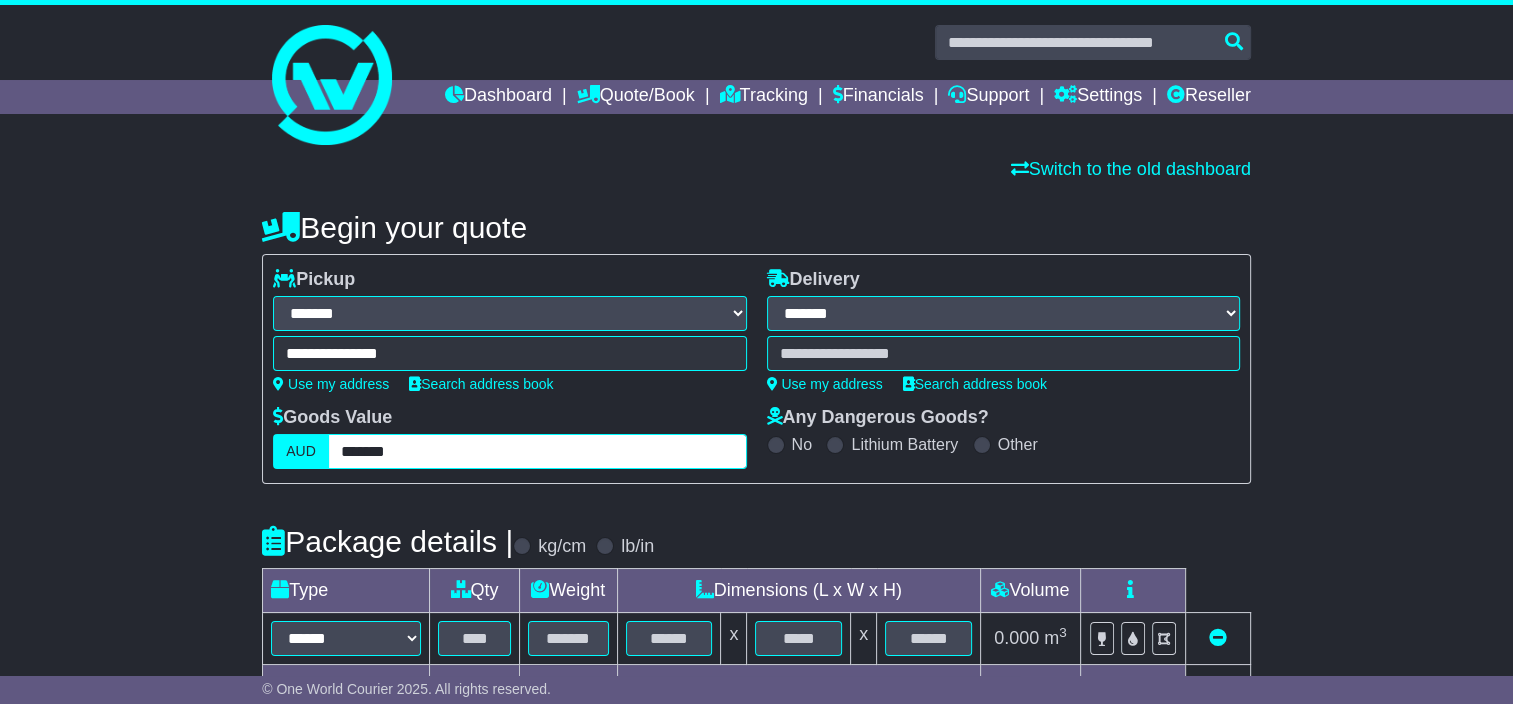 type on "*******" 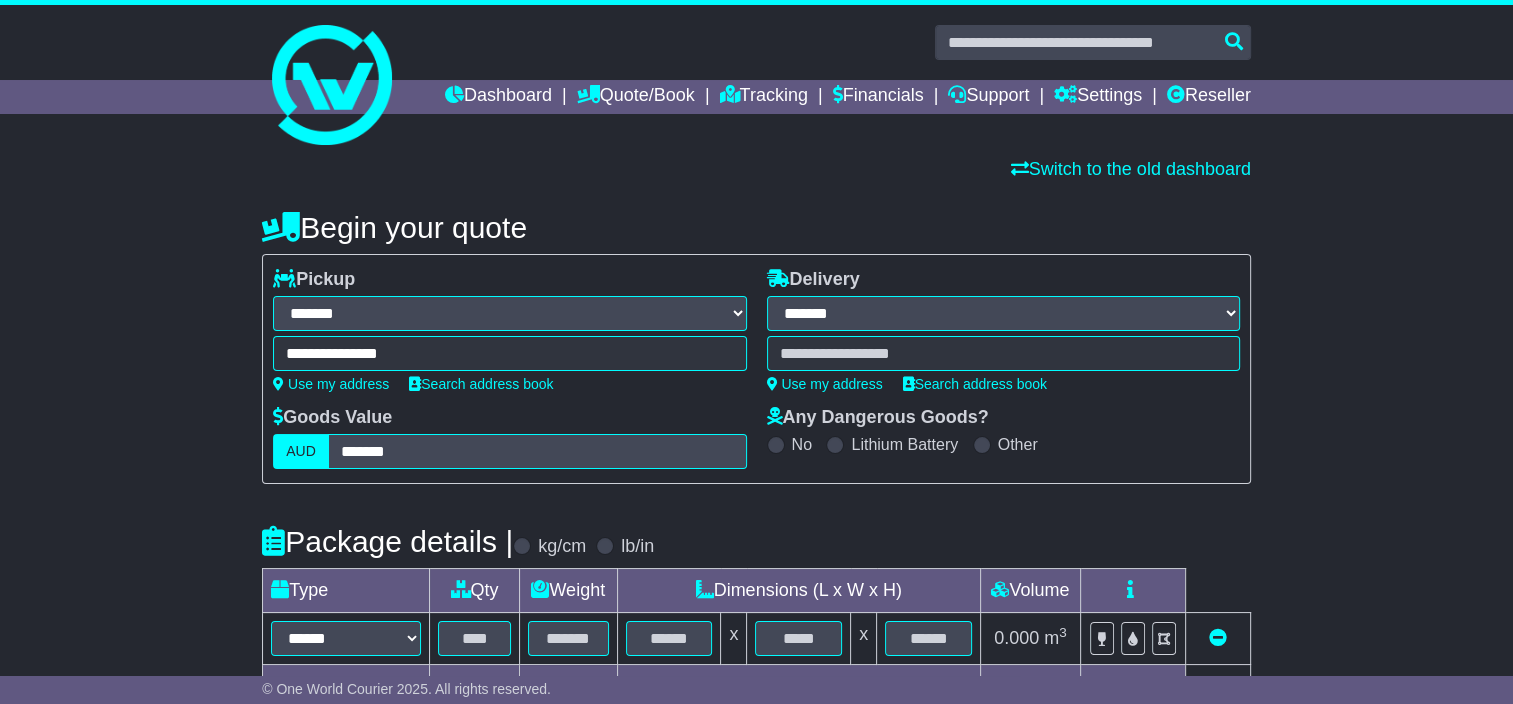 click at bounding box center (1003, 353) 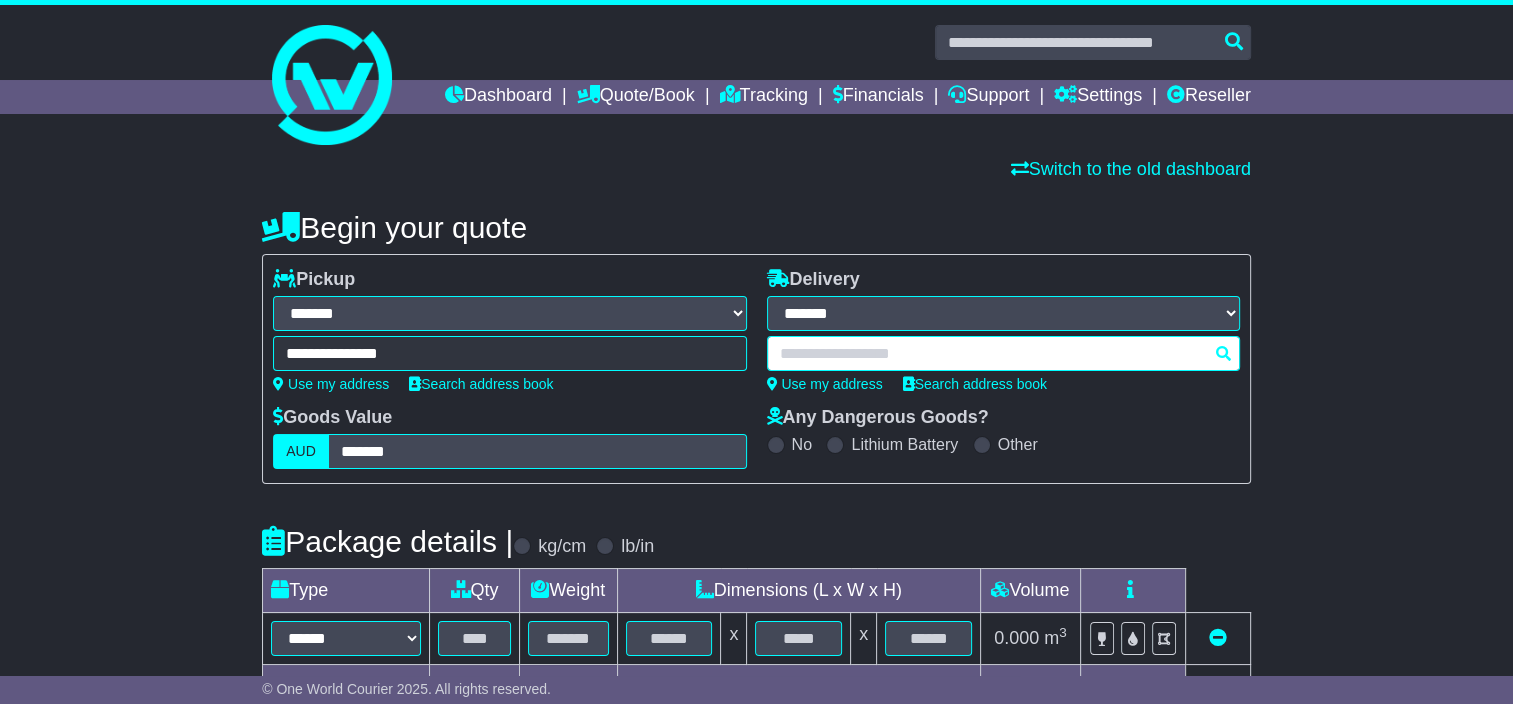 click at bounding box center [1003, 353] 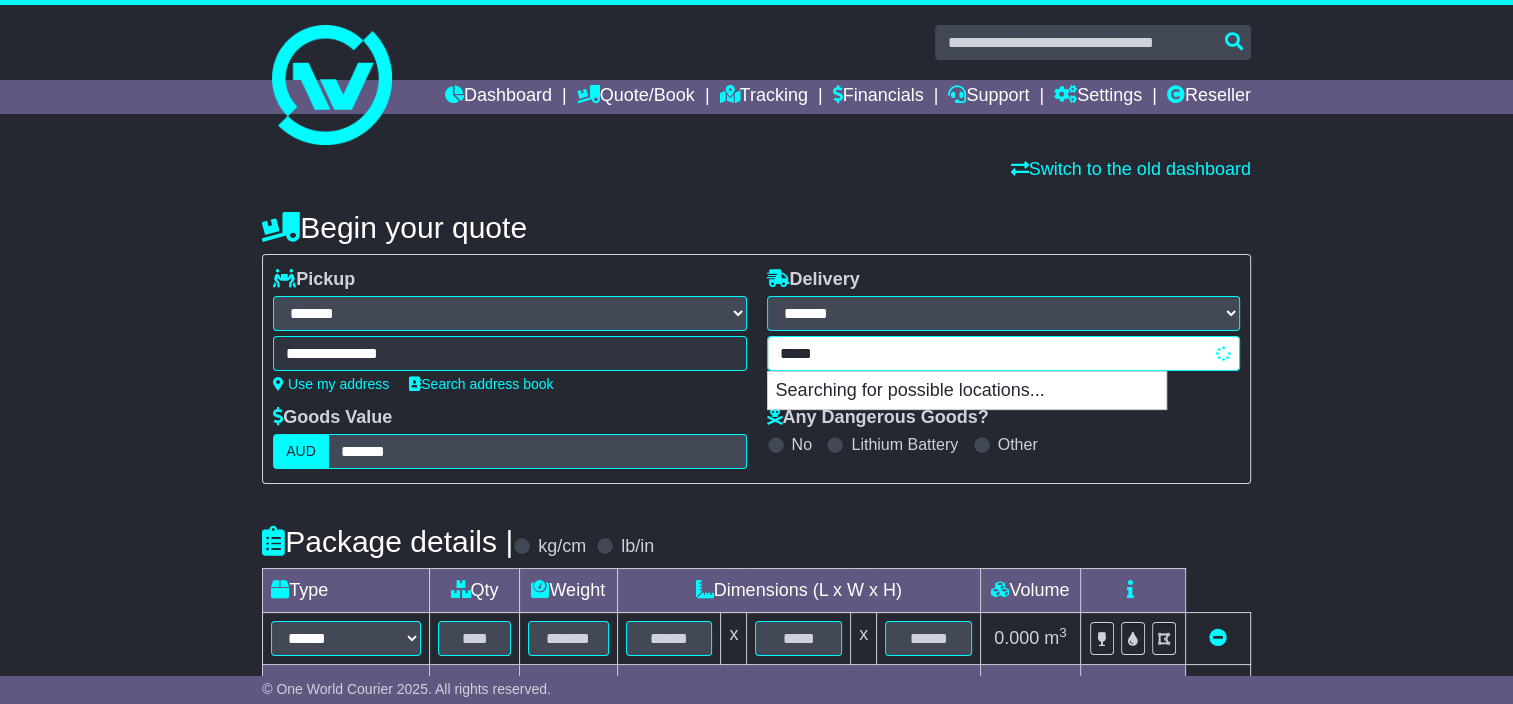 type on "******" 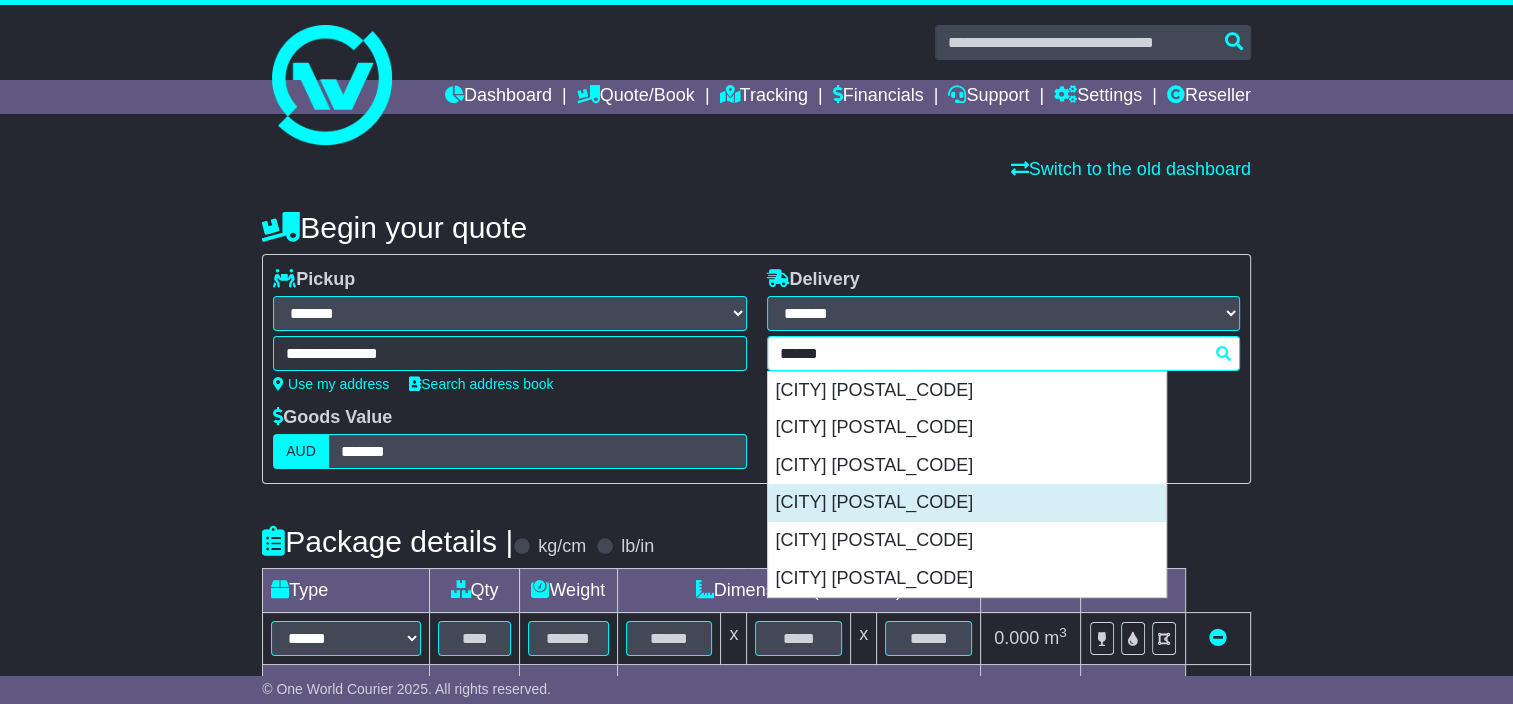 click on "[CITY] [POSTAL_CODE]" at bounding box center (967, 503) 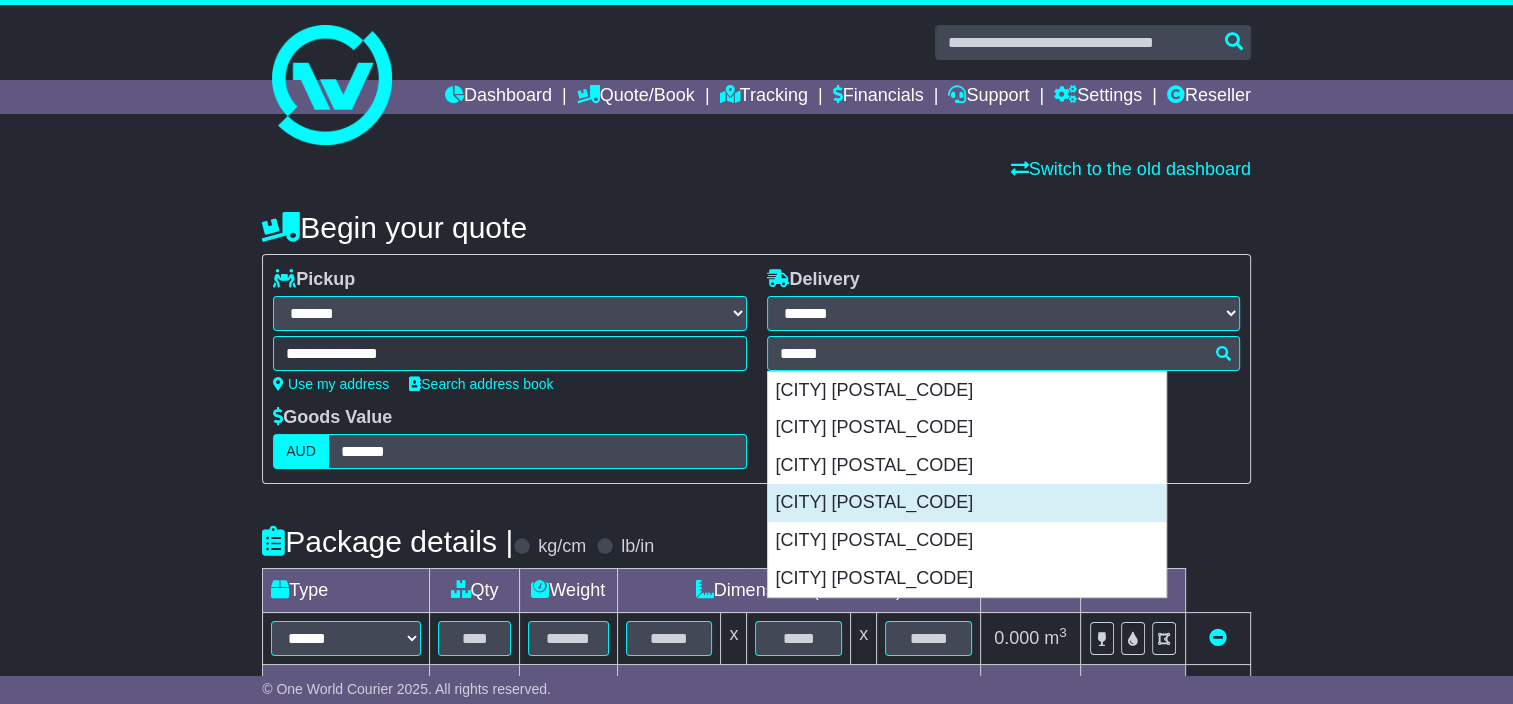 type on "**********" 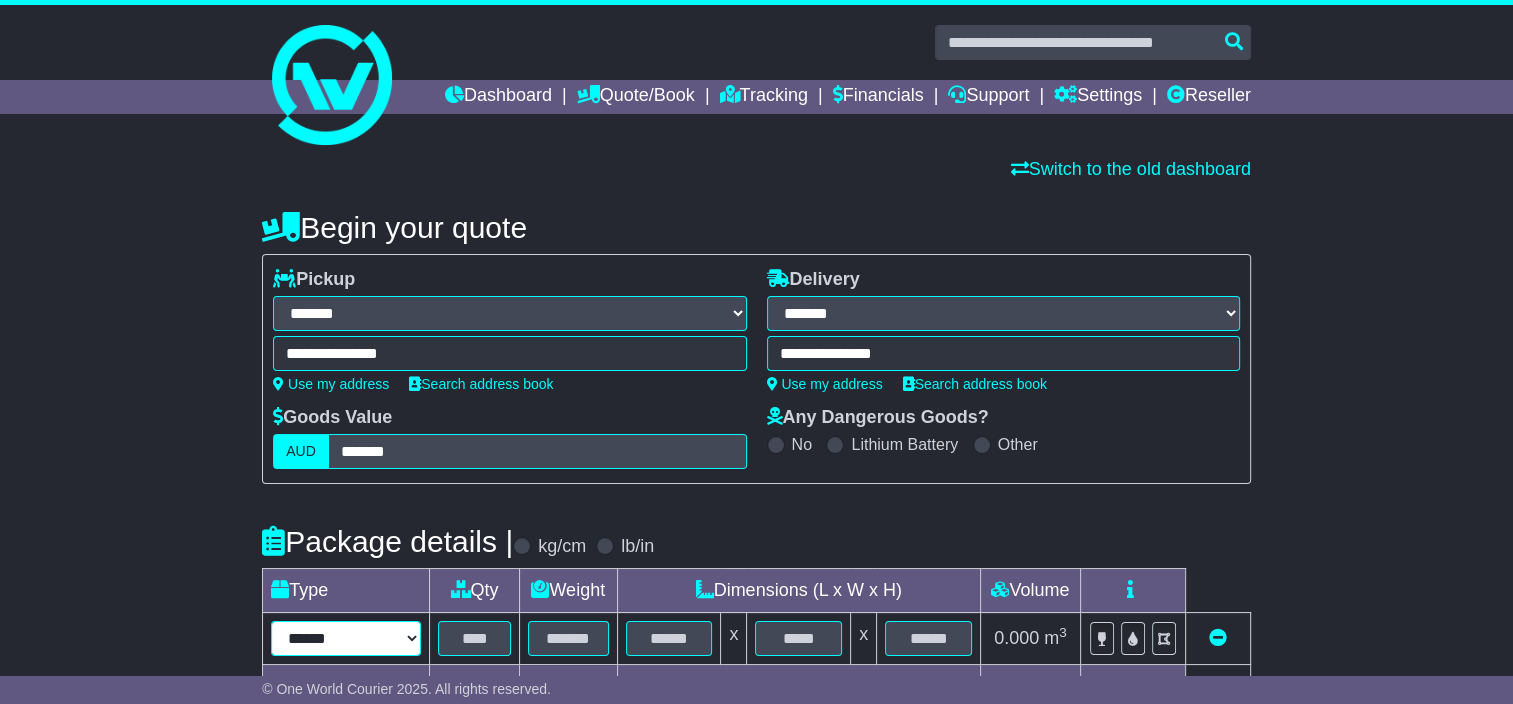 click on "****** ****** *** ******** ***** **** **** ****** *** *******" at bounding box center [346, 638] 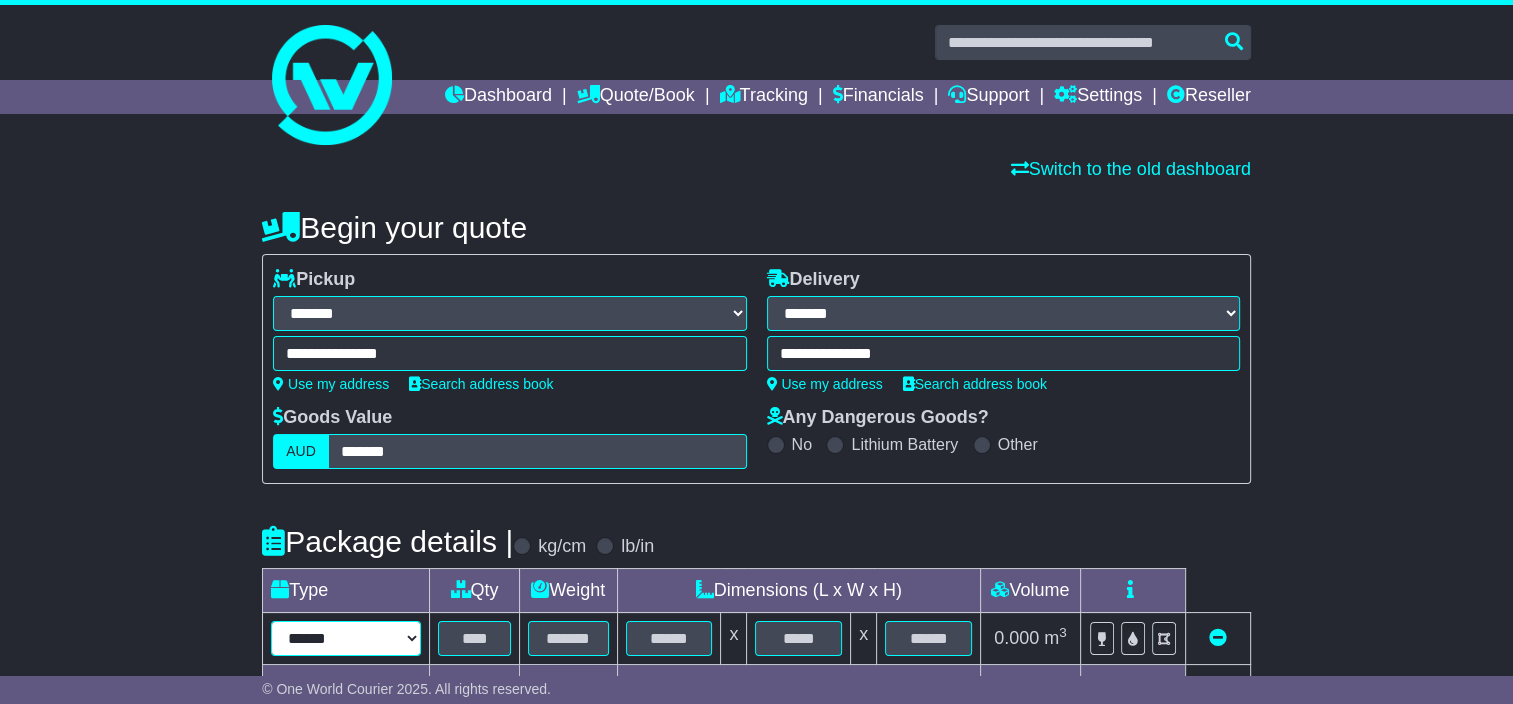 click on "****** ****** *** ******** ***** **** **** ****** *** *******" at bounding box center [346, 638] 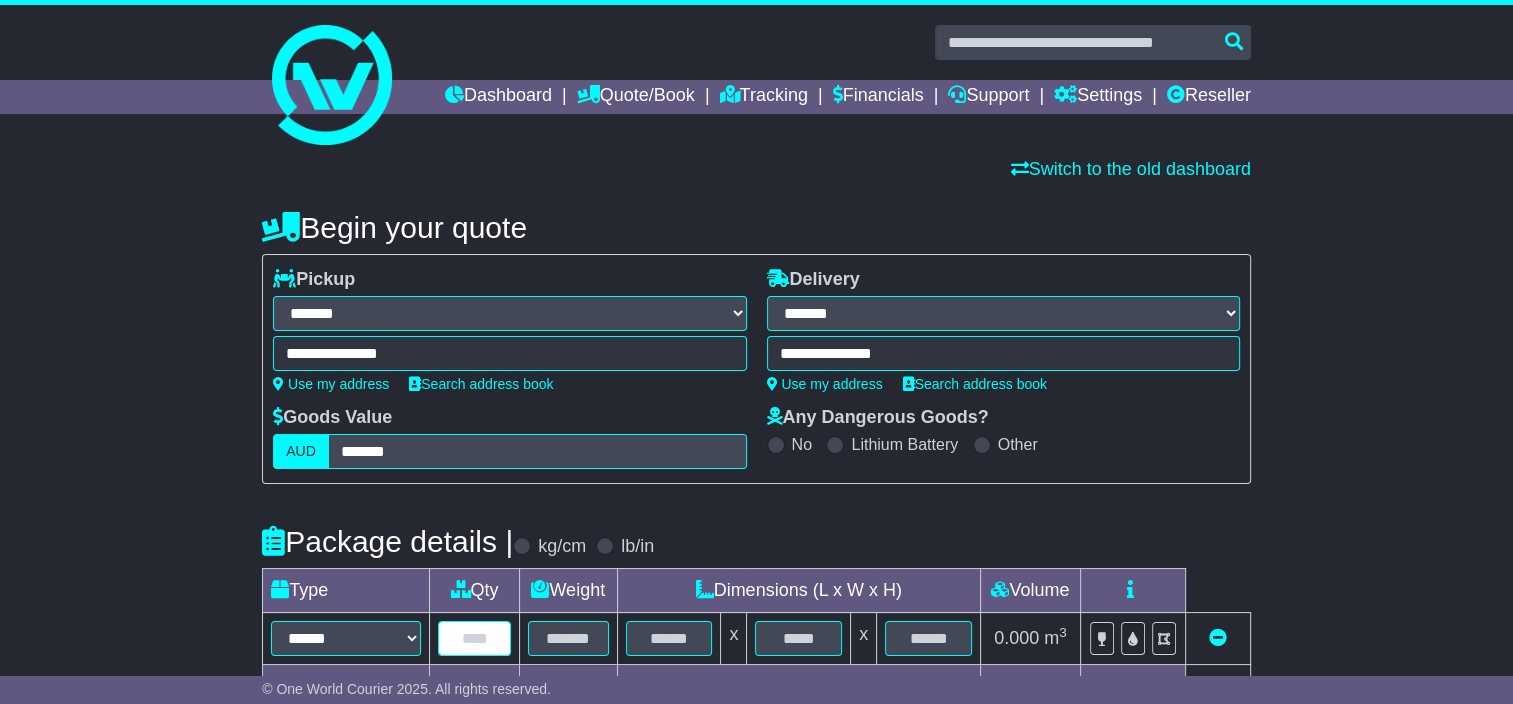 click at bounding box center [474, 638] 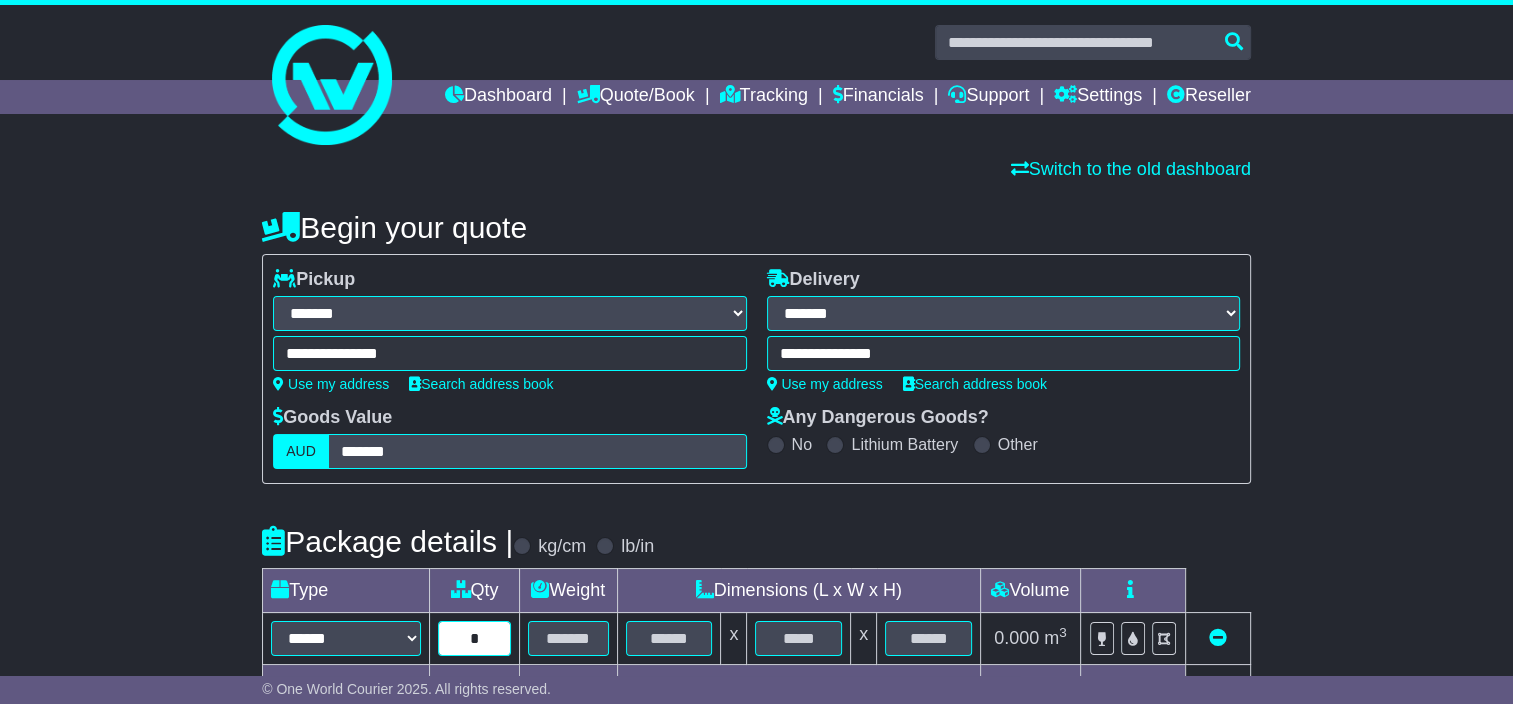 type on "*" 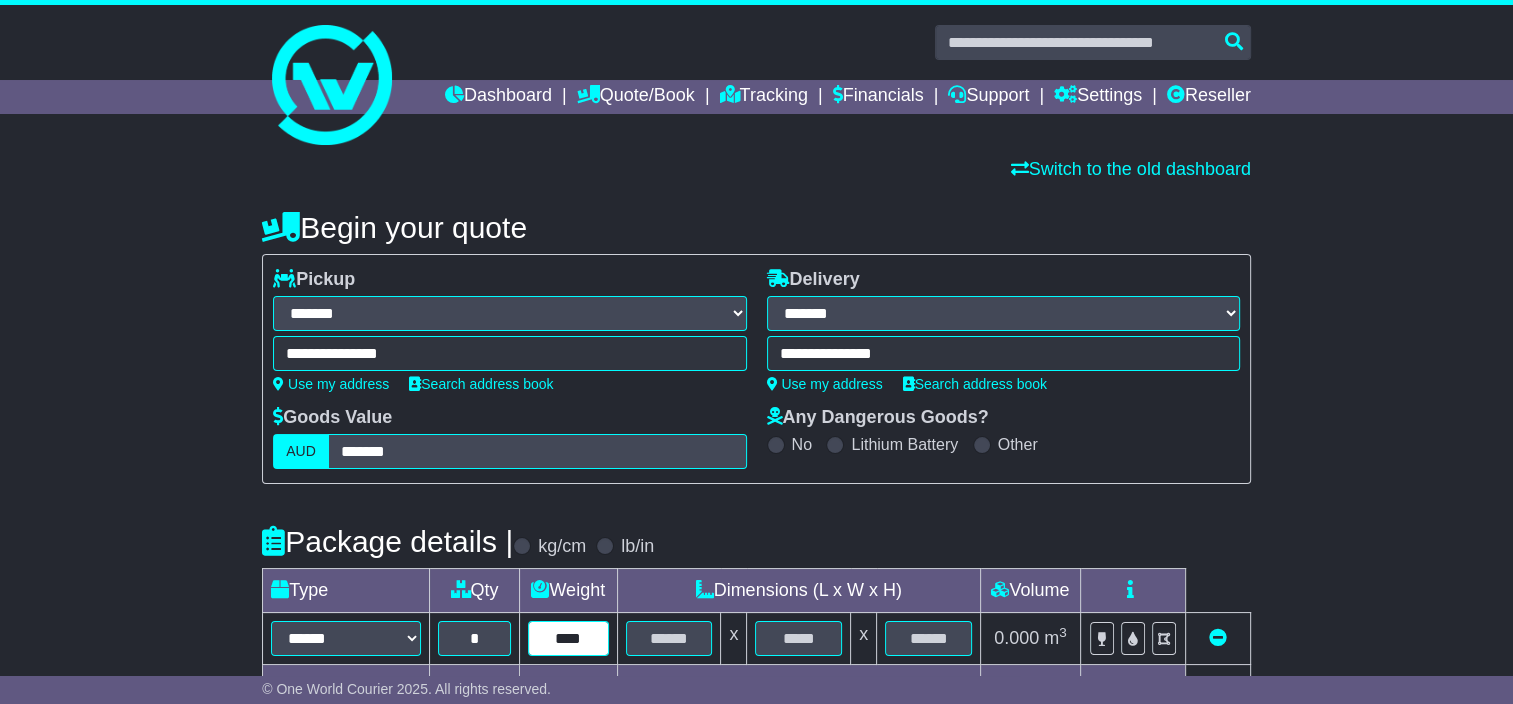 type on "****" 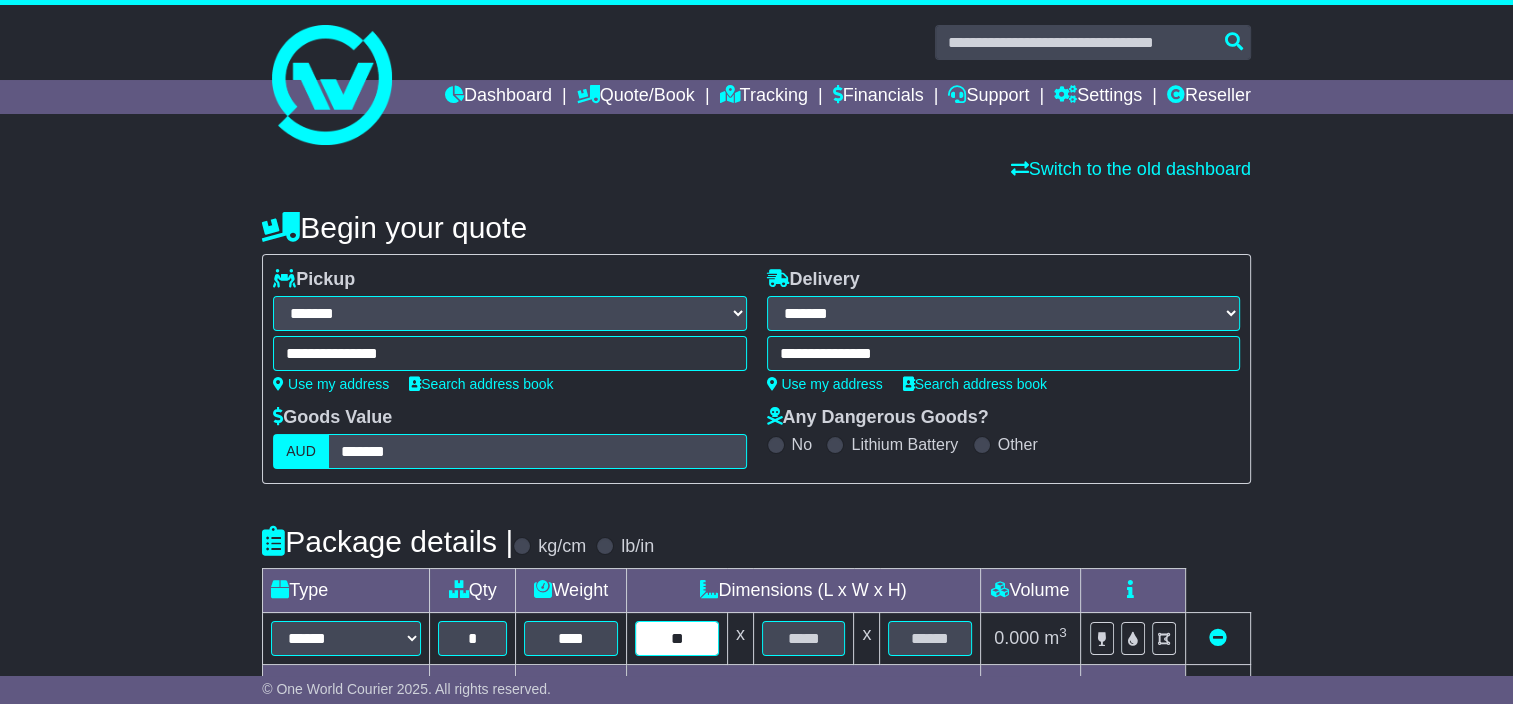 type on "**" 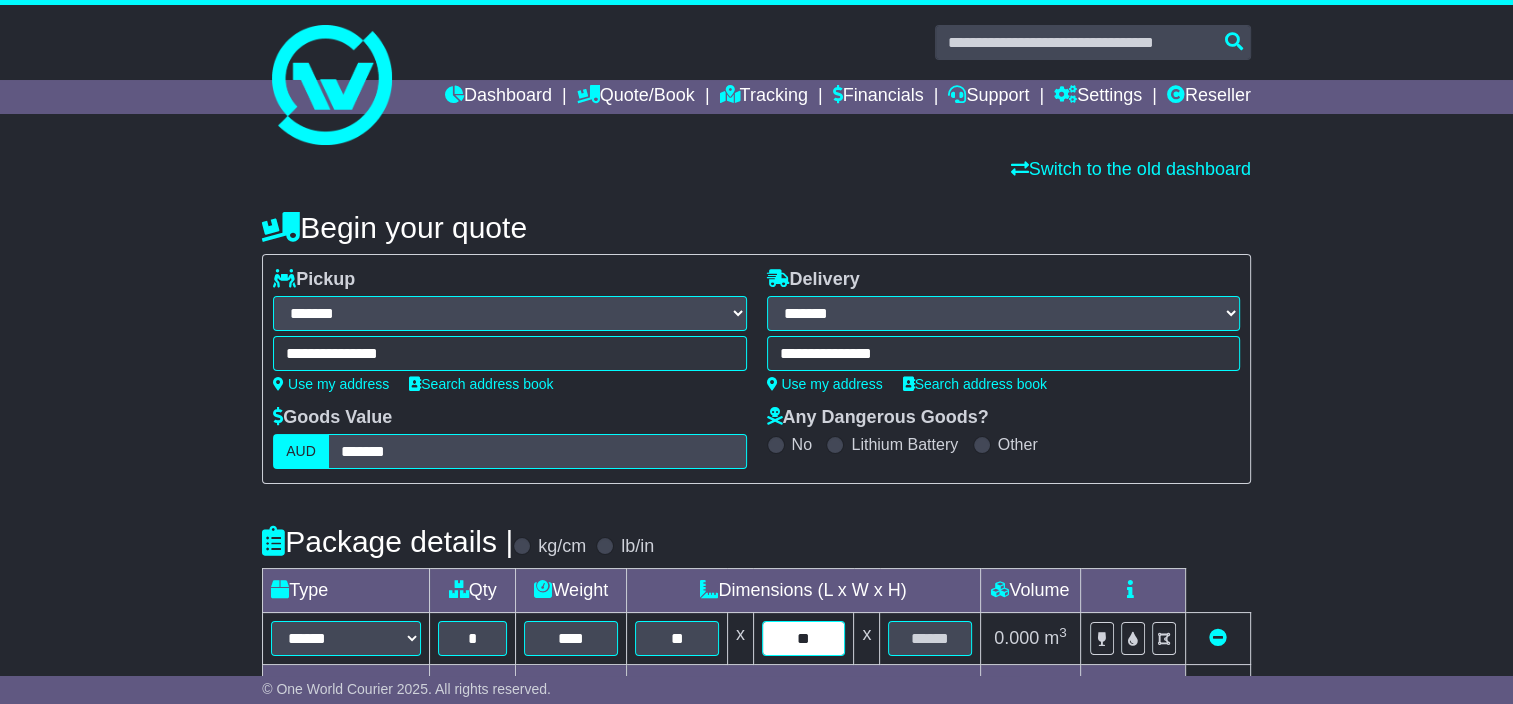 type on "**" 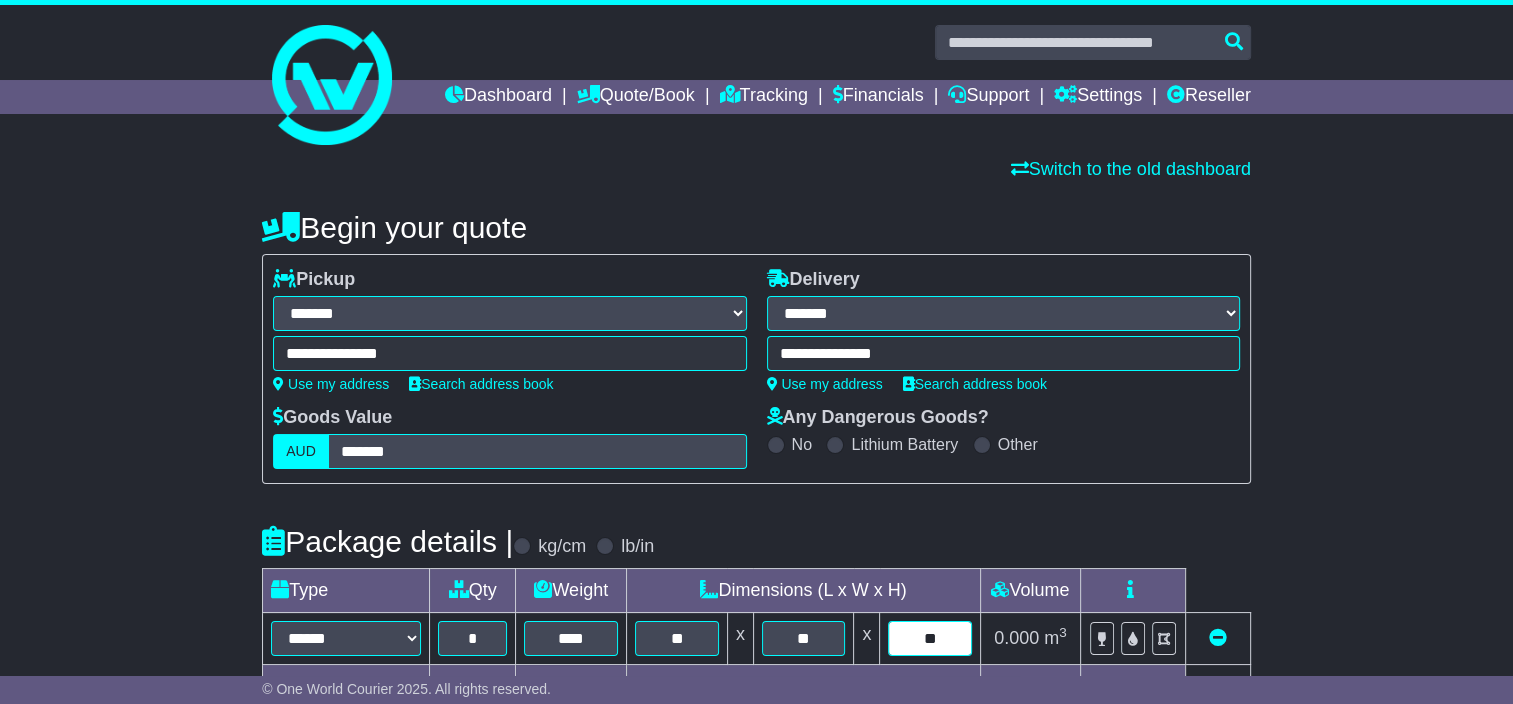 type on "**" 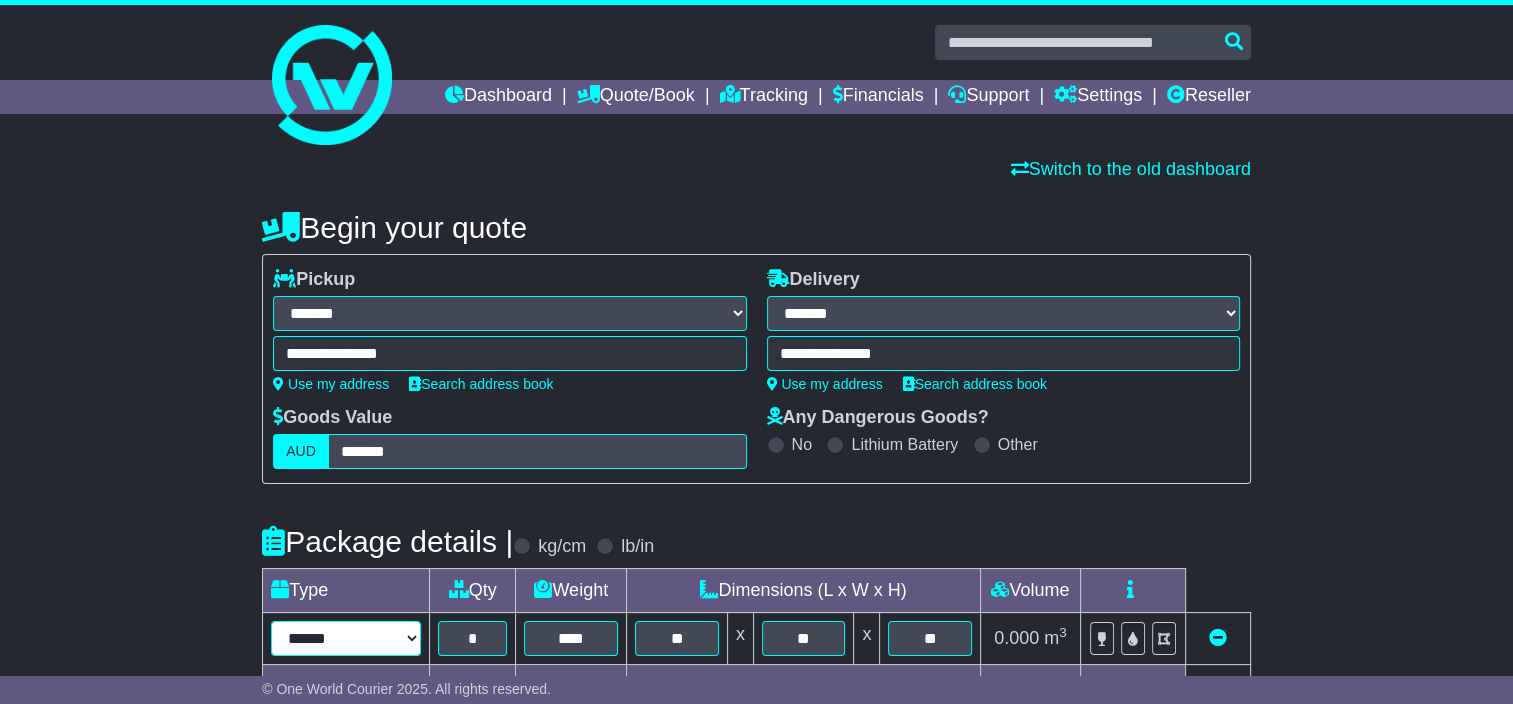click on "****** ****** *** ******** ***** **** **** ****** *** *******" at bounding box center [346, 638] 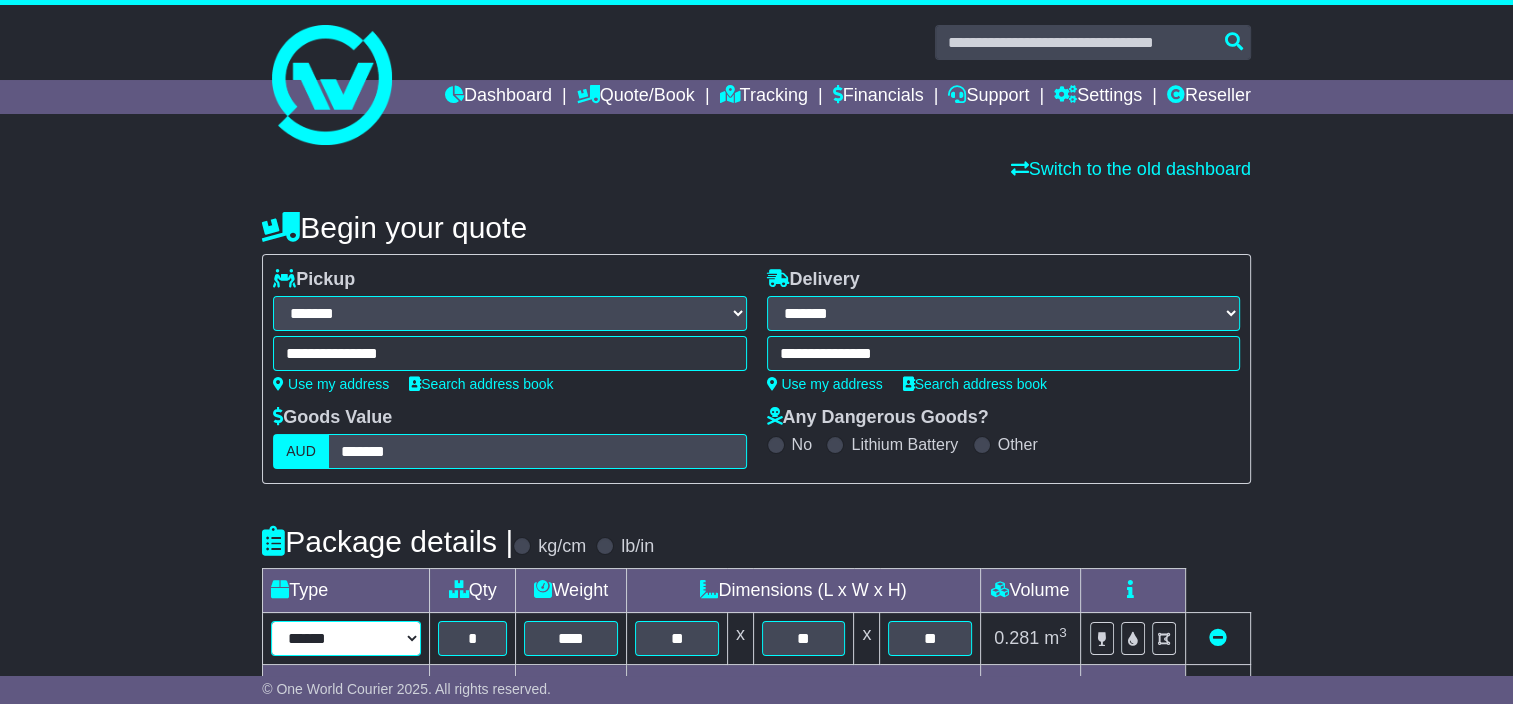 select on "****" 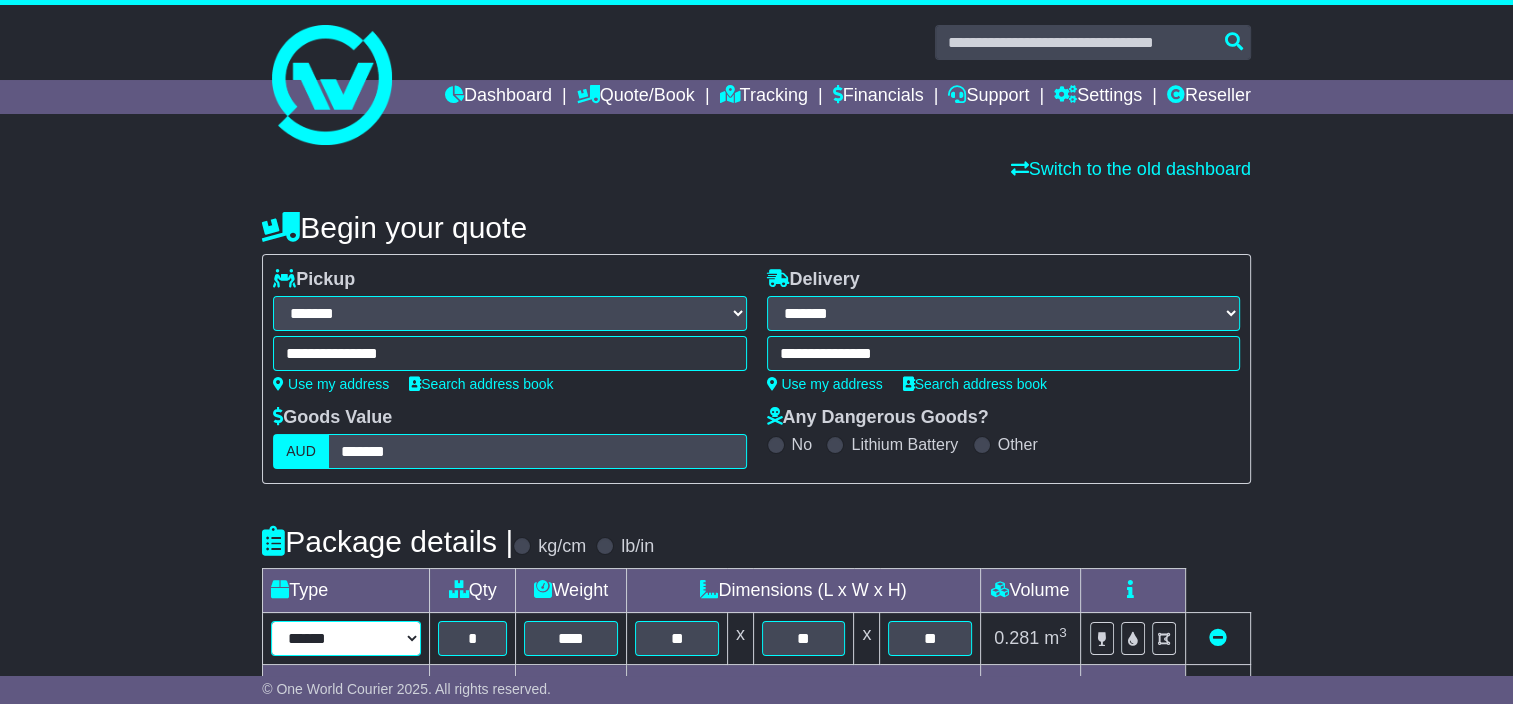 click on "****** ****** *** ******** ***** **** **** ****** *** *******" at bounding box center [346, 638] 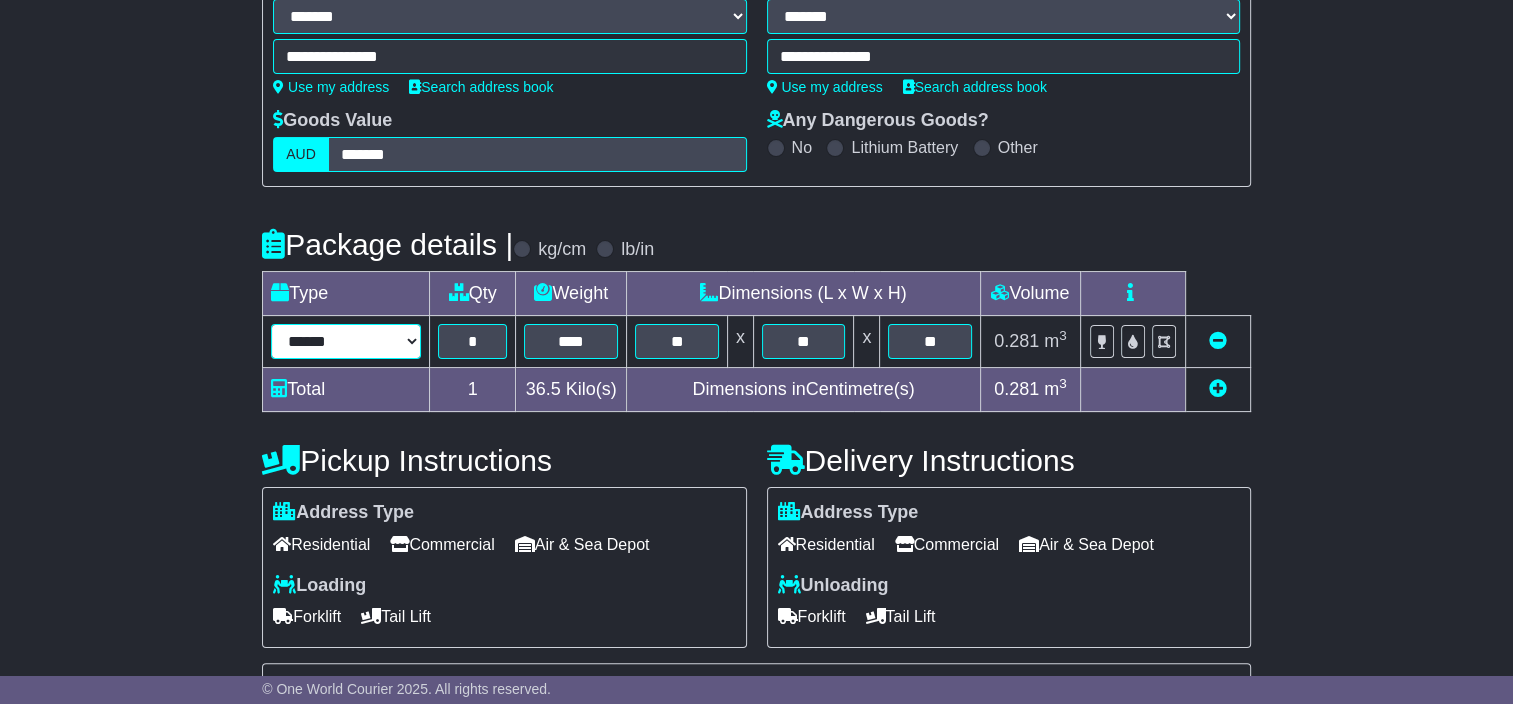 scroll, scrollTop: 300, scrollLeft: 0, axis: vertical 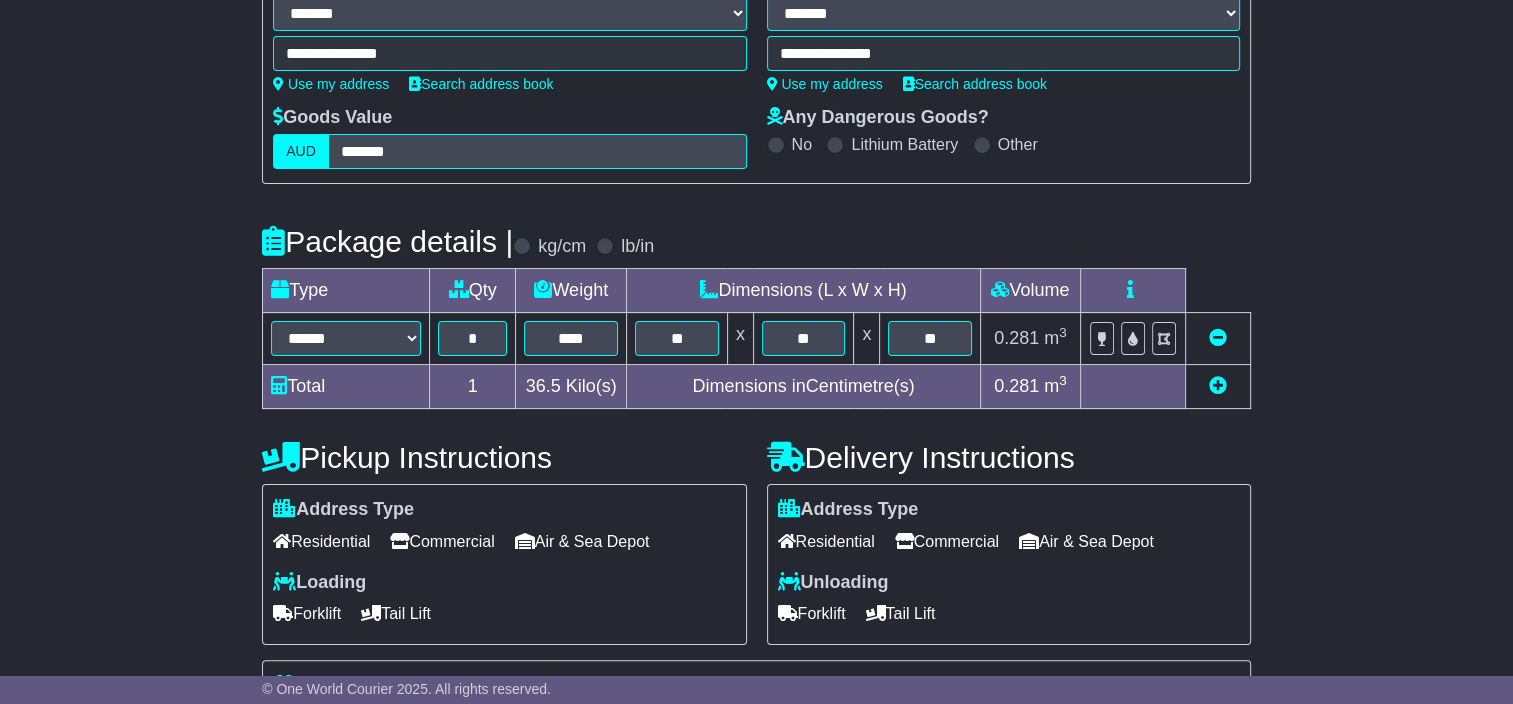 click at bounding box center [1218, 385] 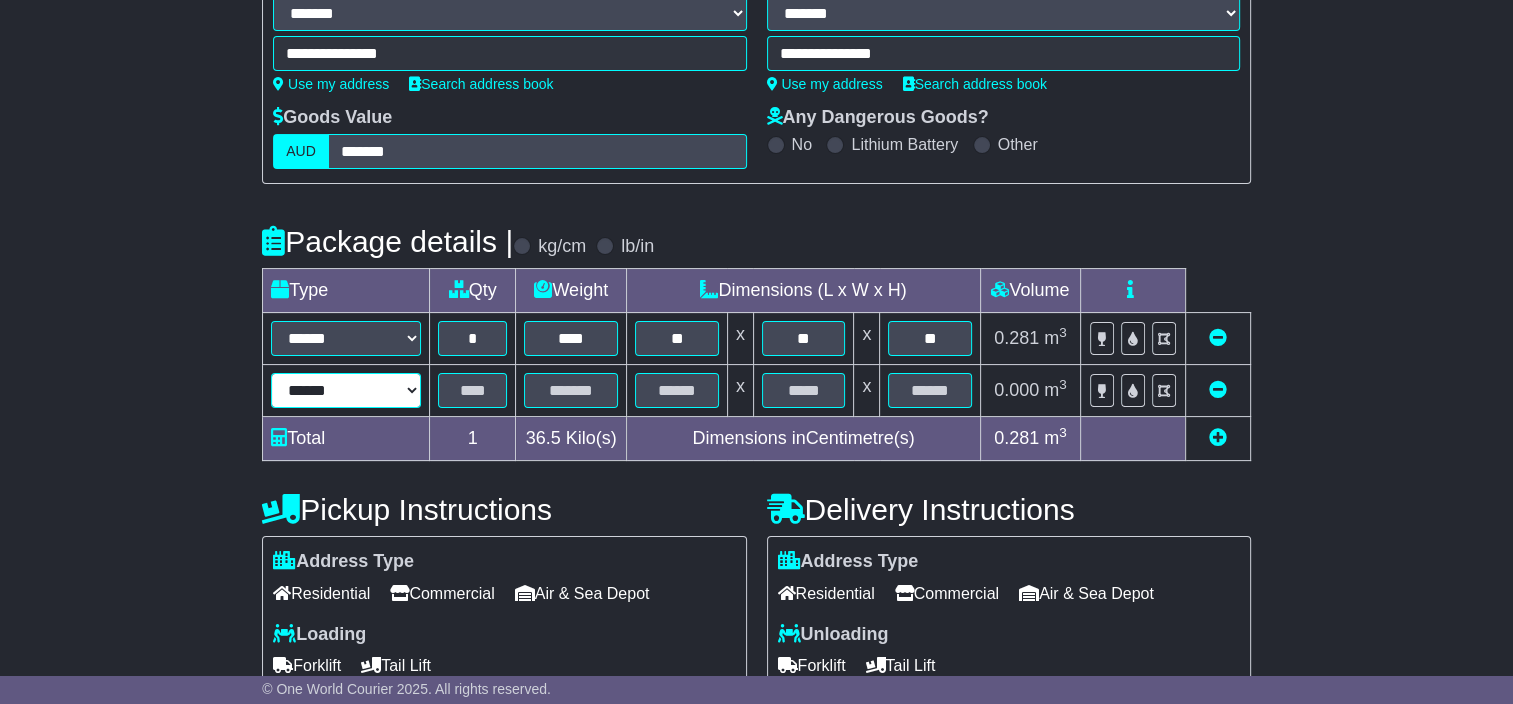 click on "****** ****** *** ******** ***** **** **** ****** *** *******" at bounding box center [346, 390] 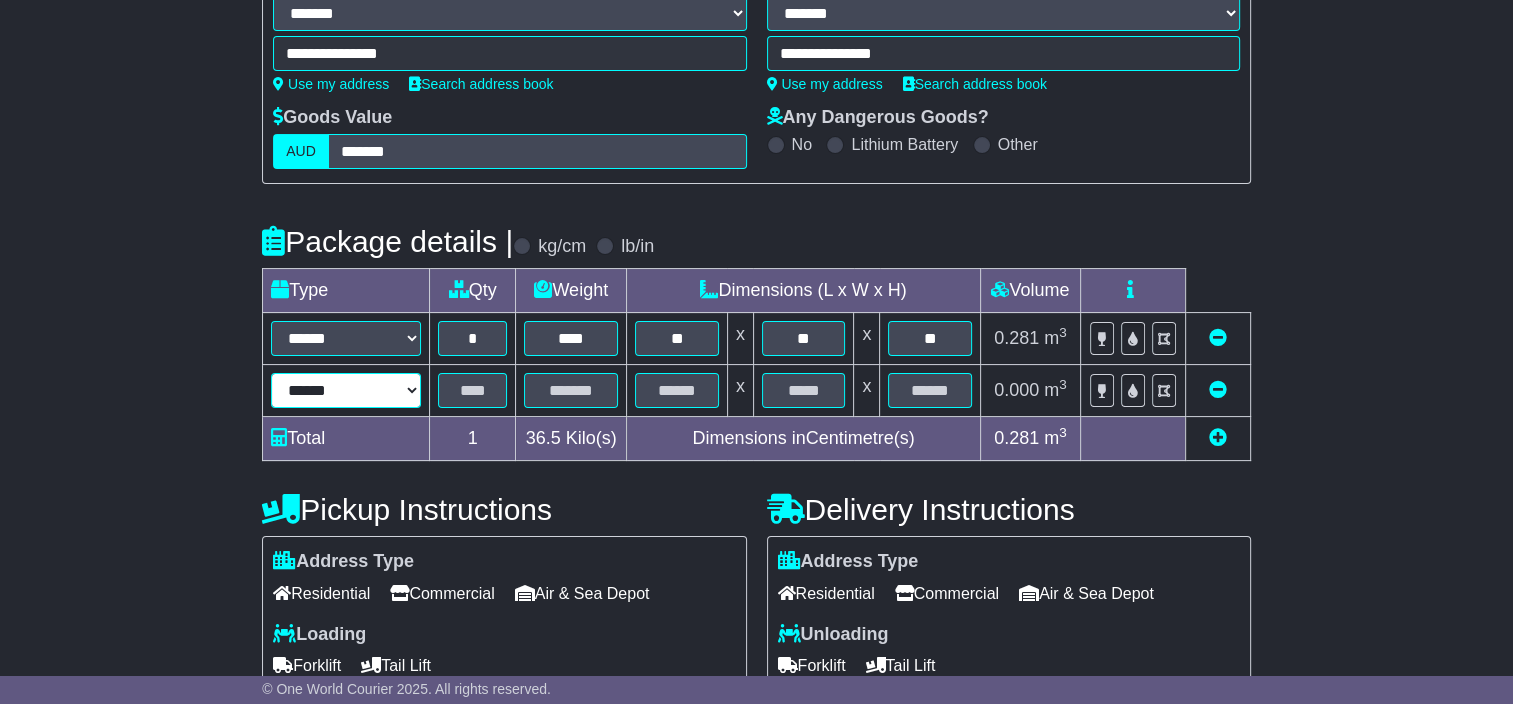 select on "****" 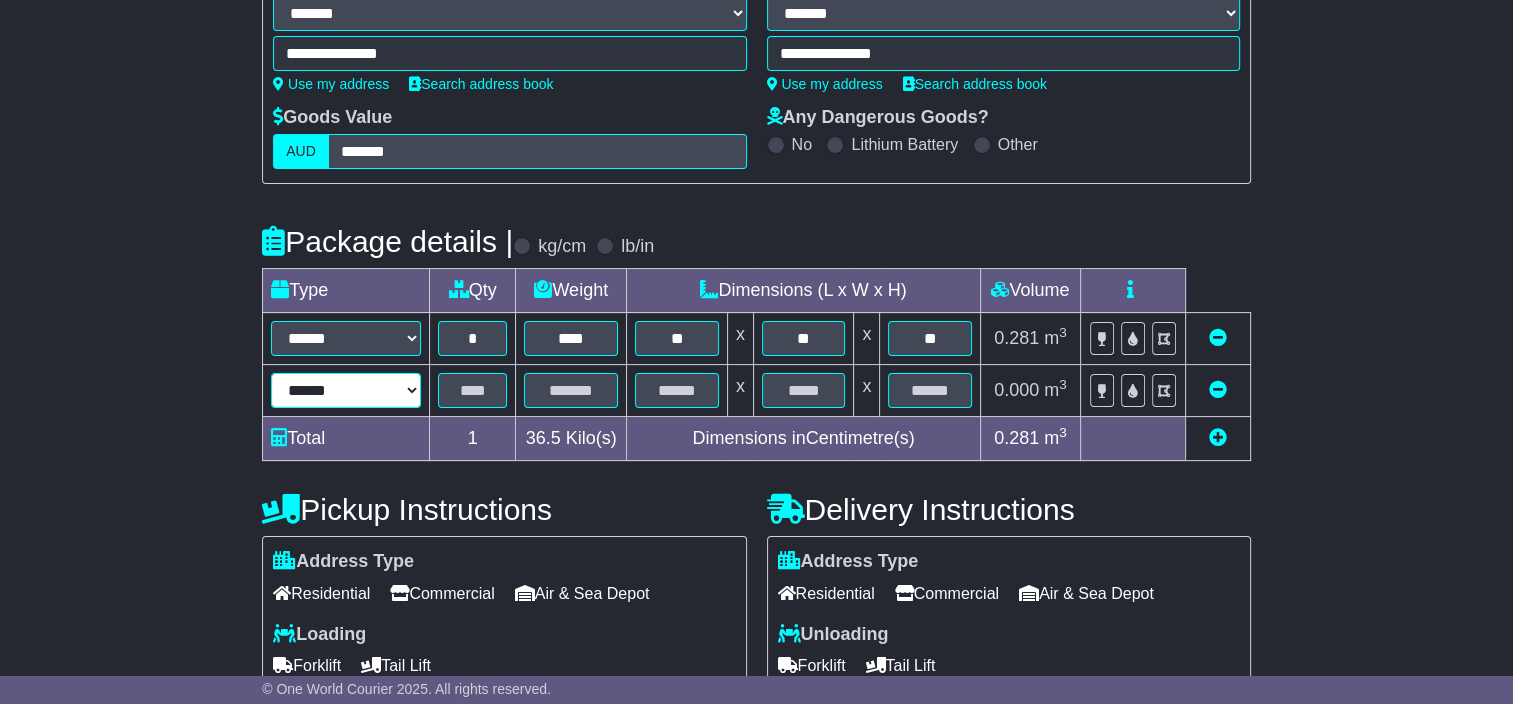 click on "****** ****** *** ******** ***** **** **** ****** *** *******" at bounding box center (346, 390) 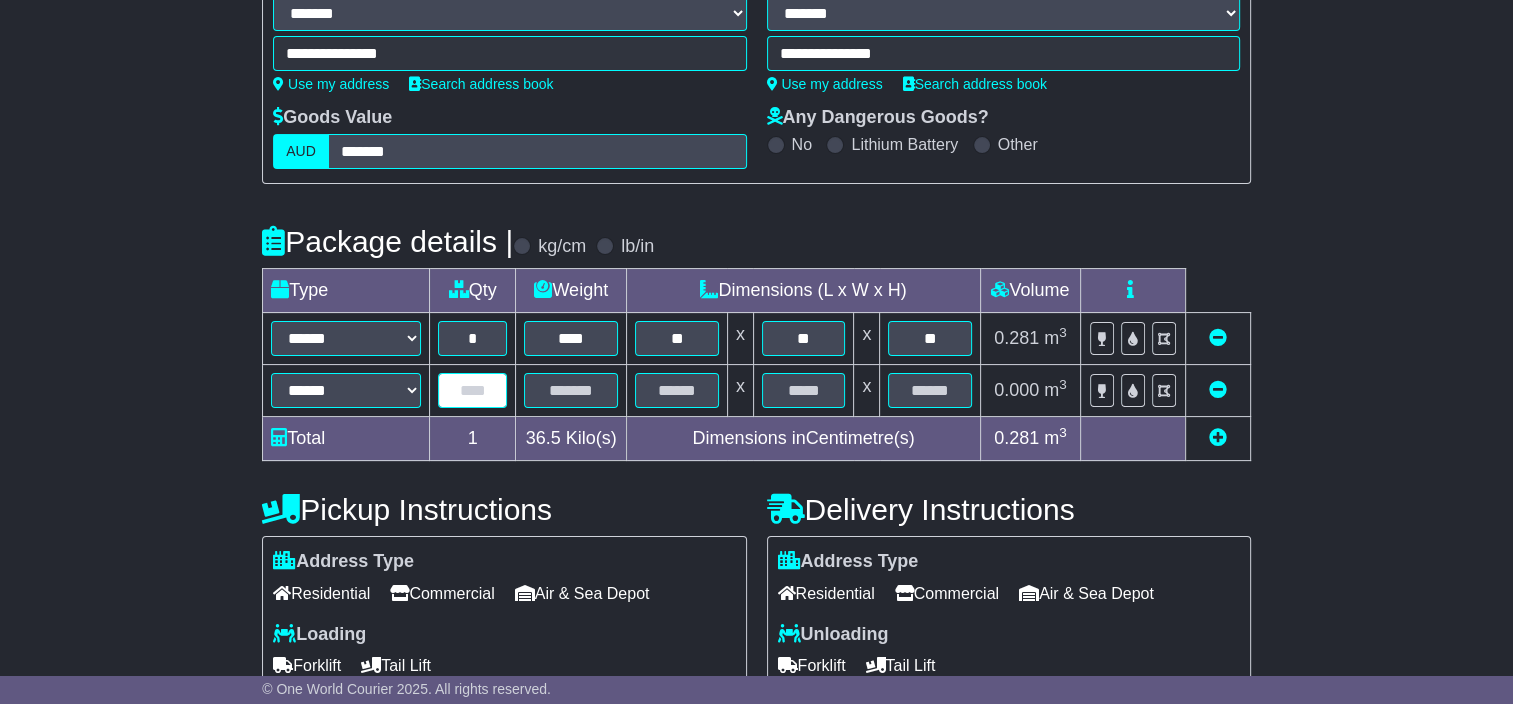 click at bounding box center [472, 390] 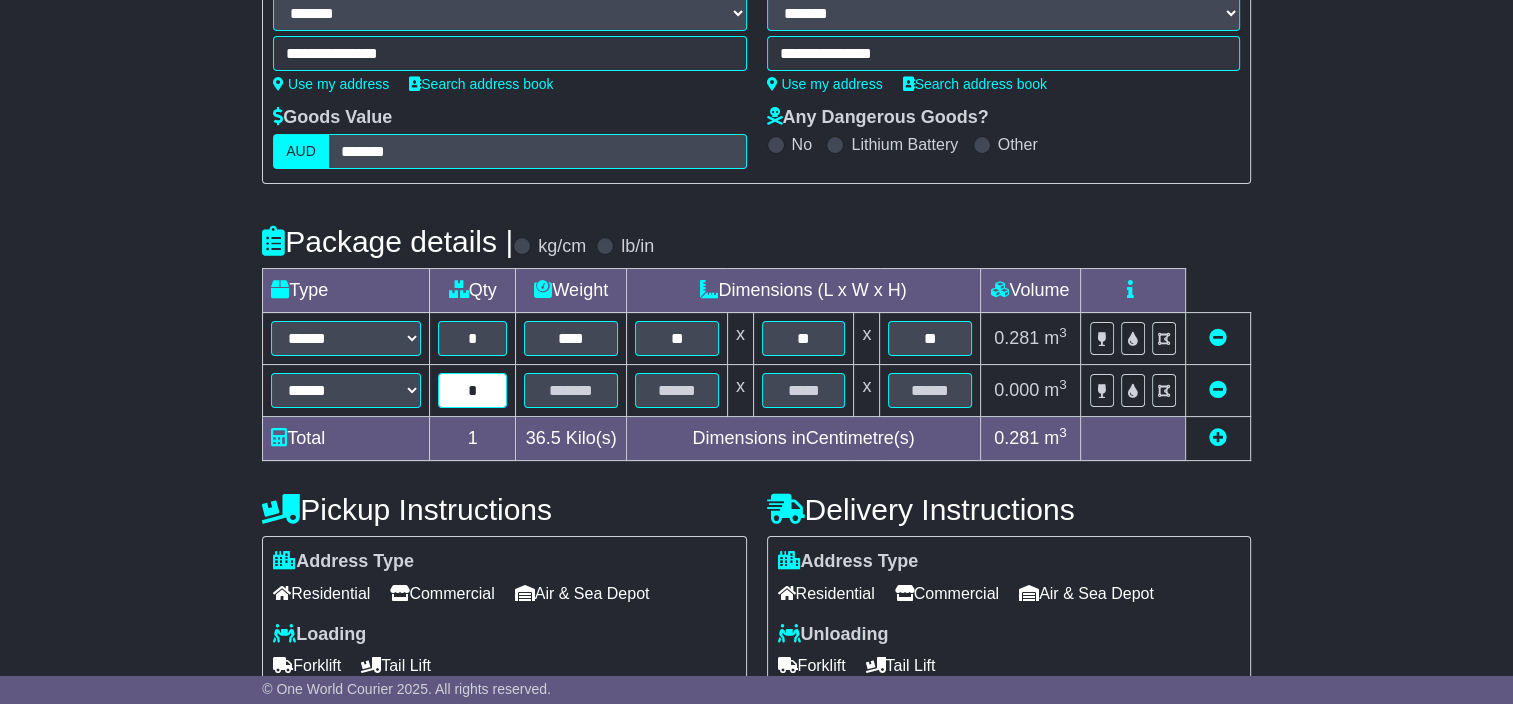 type on "*" 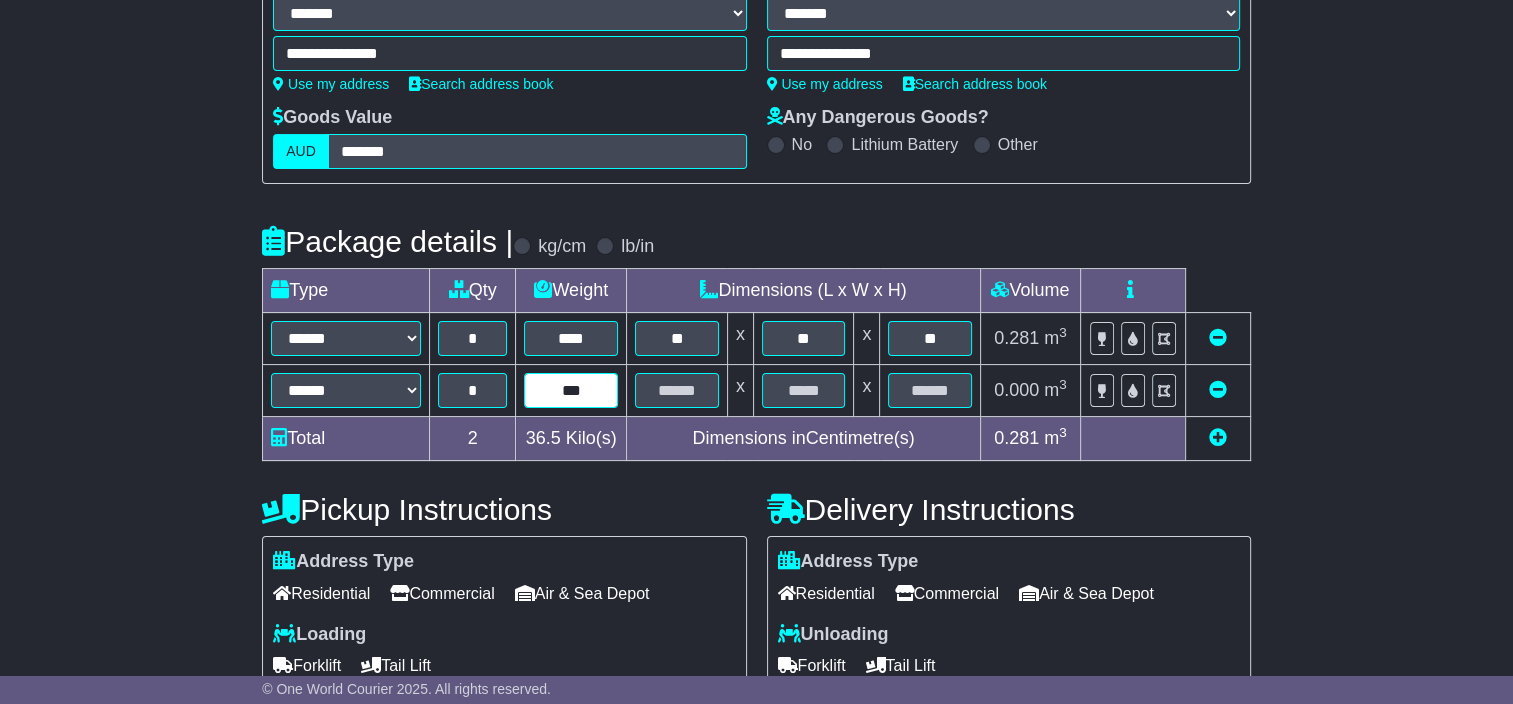 type on "***" 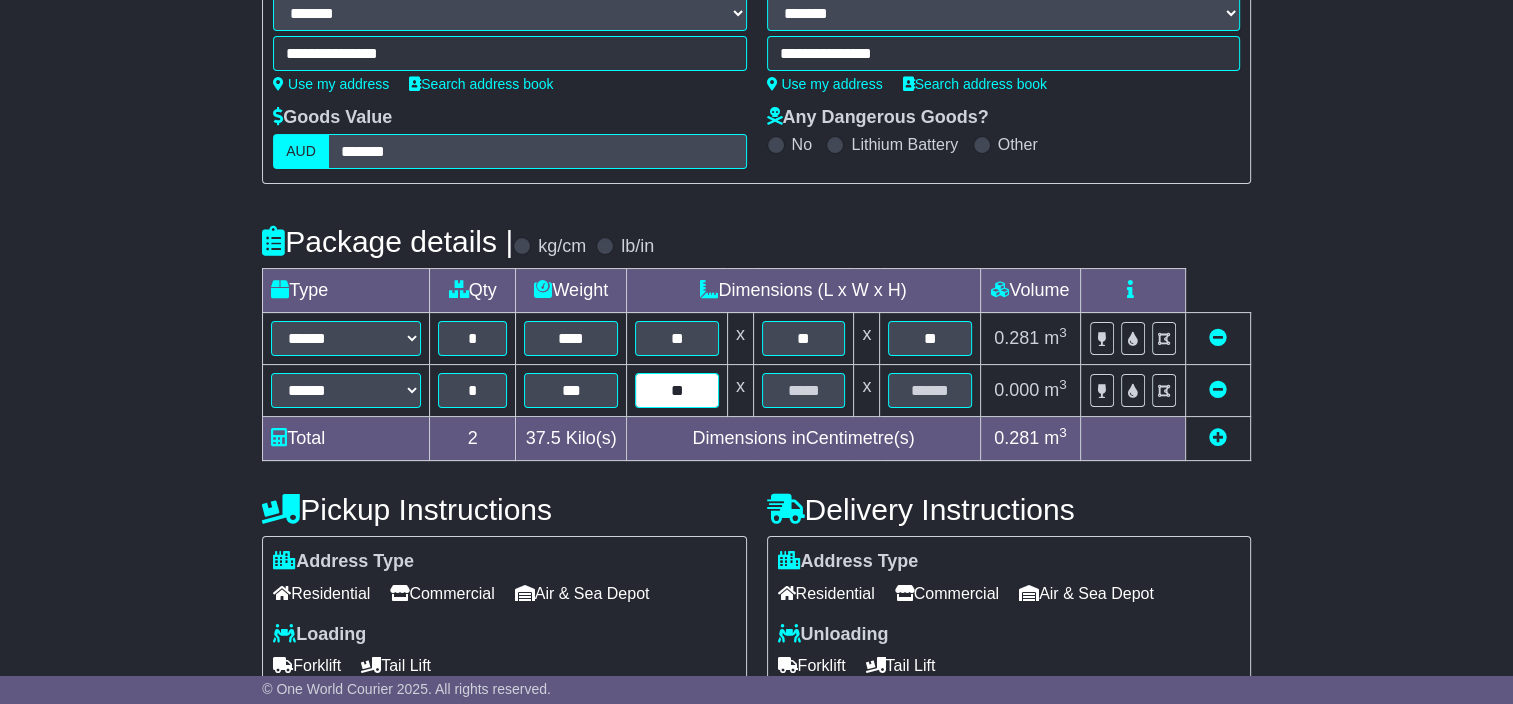 type on "**" 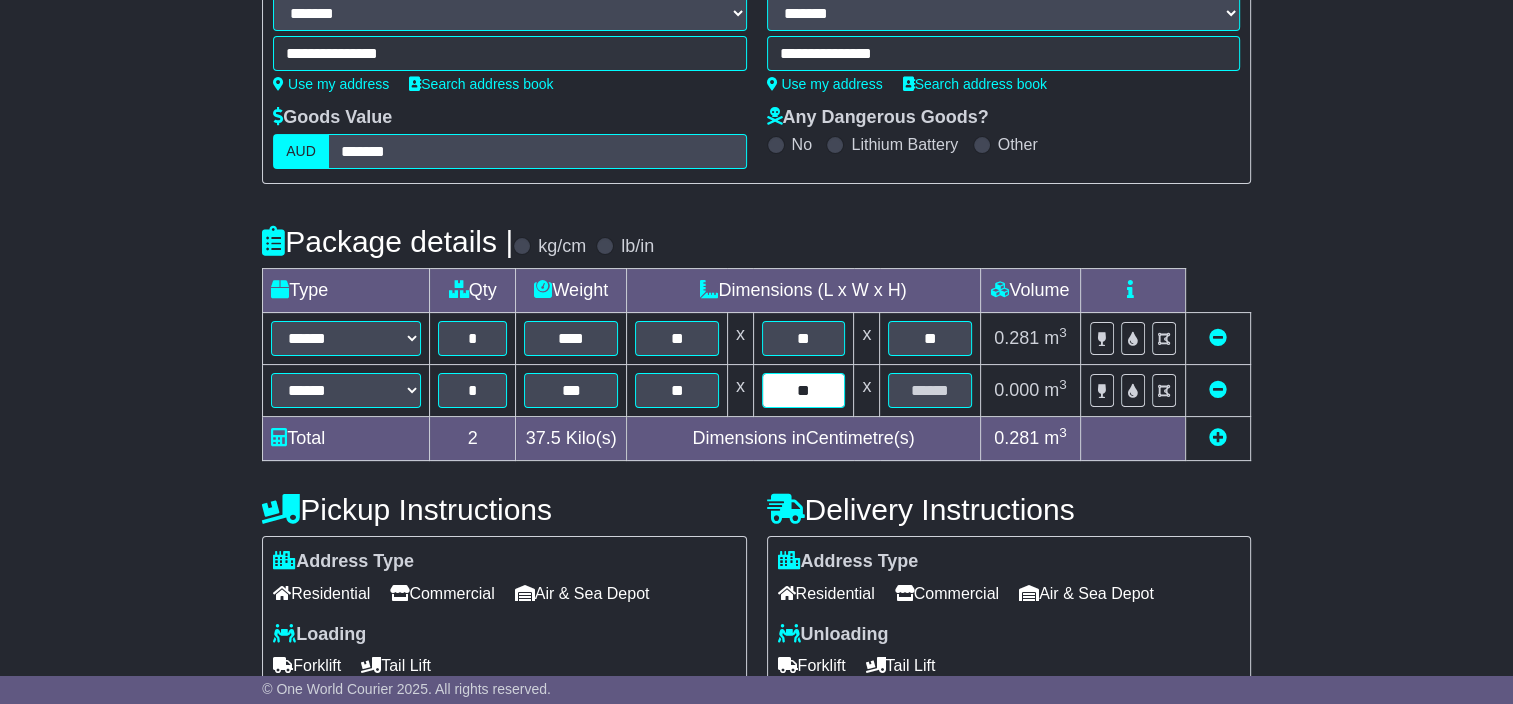 type on "**" 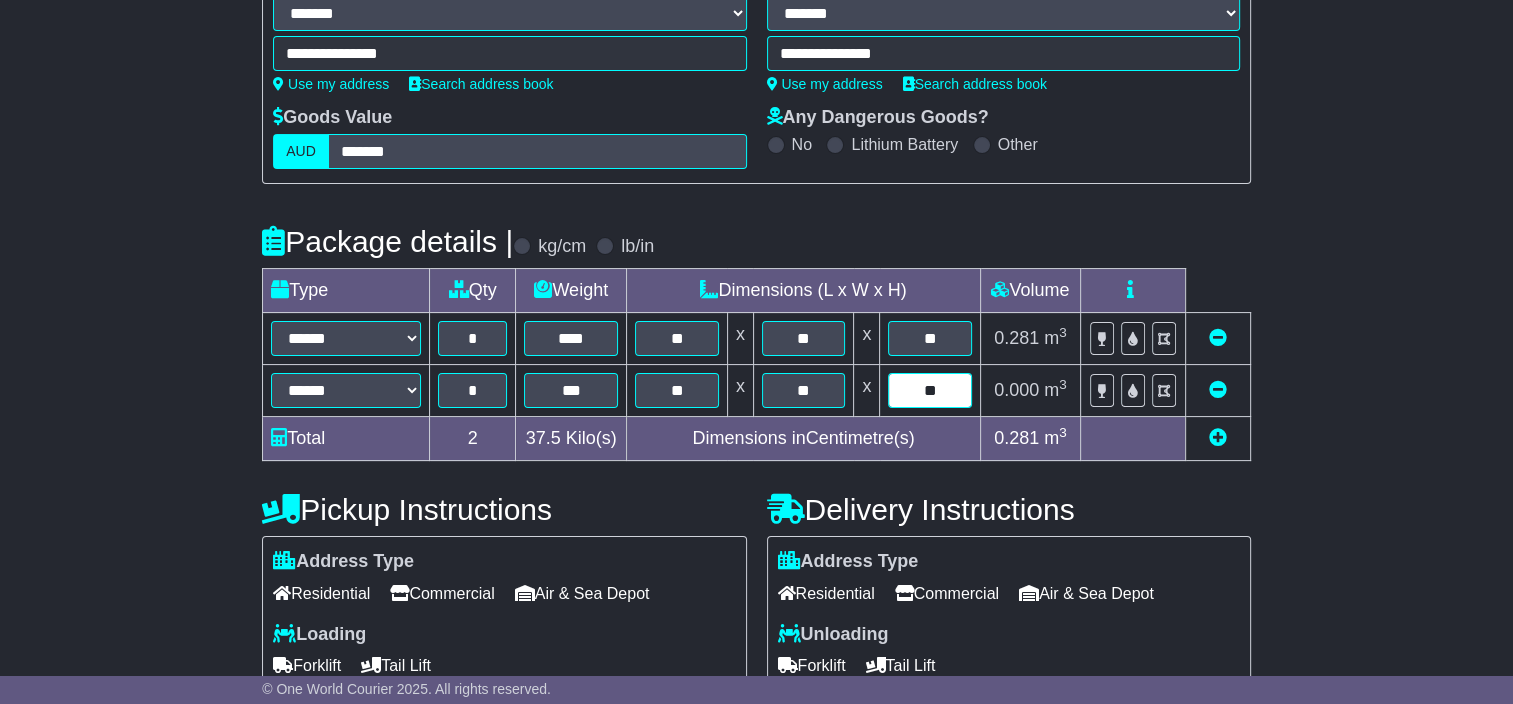 type on "**" 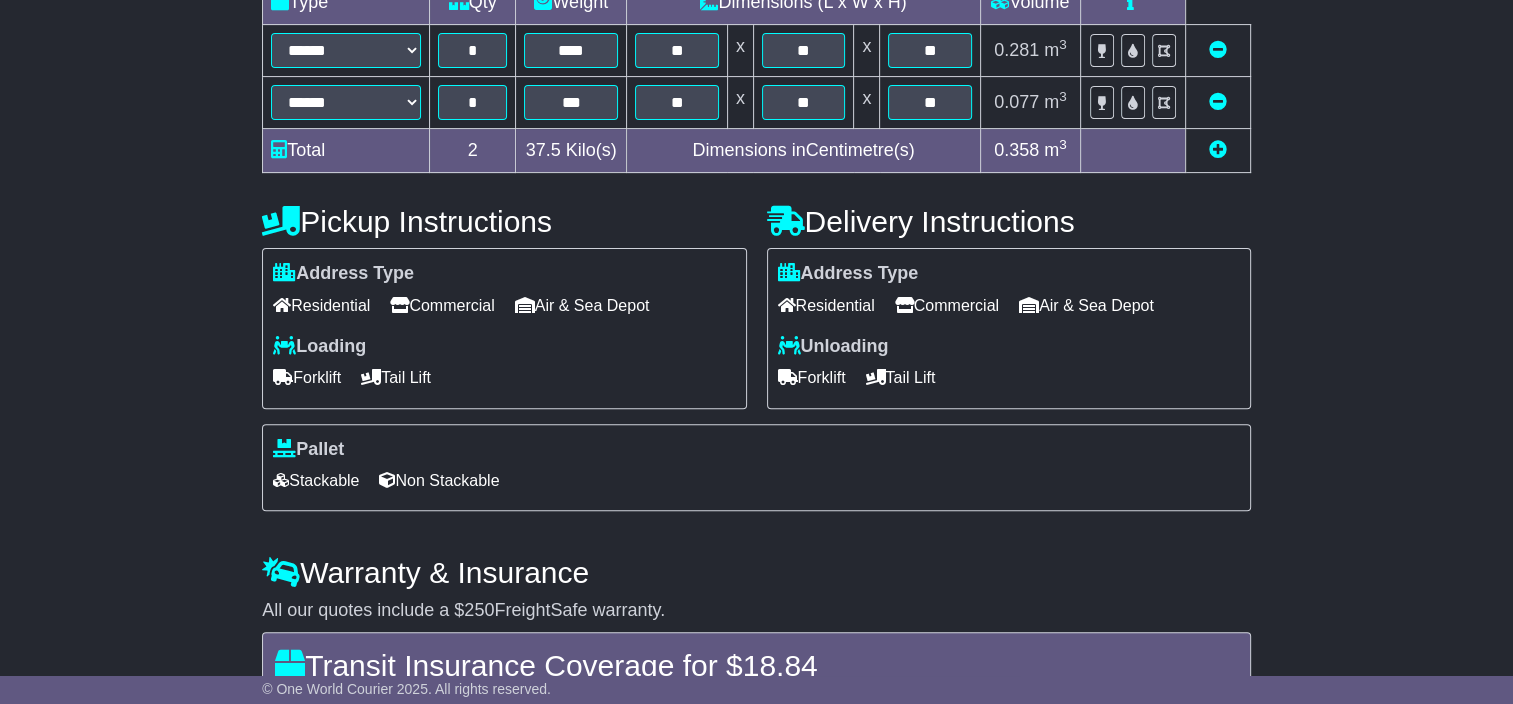 scroll, scrollTop: 236, scrollLeft: 0, axis: vertical 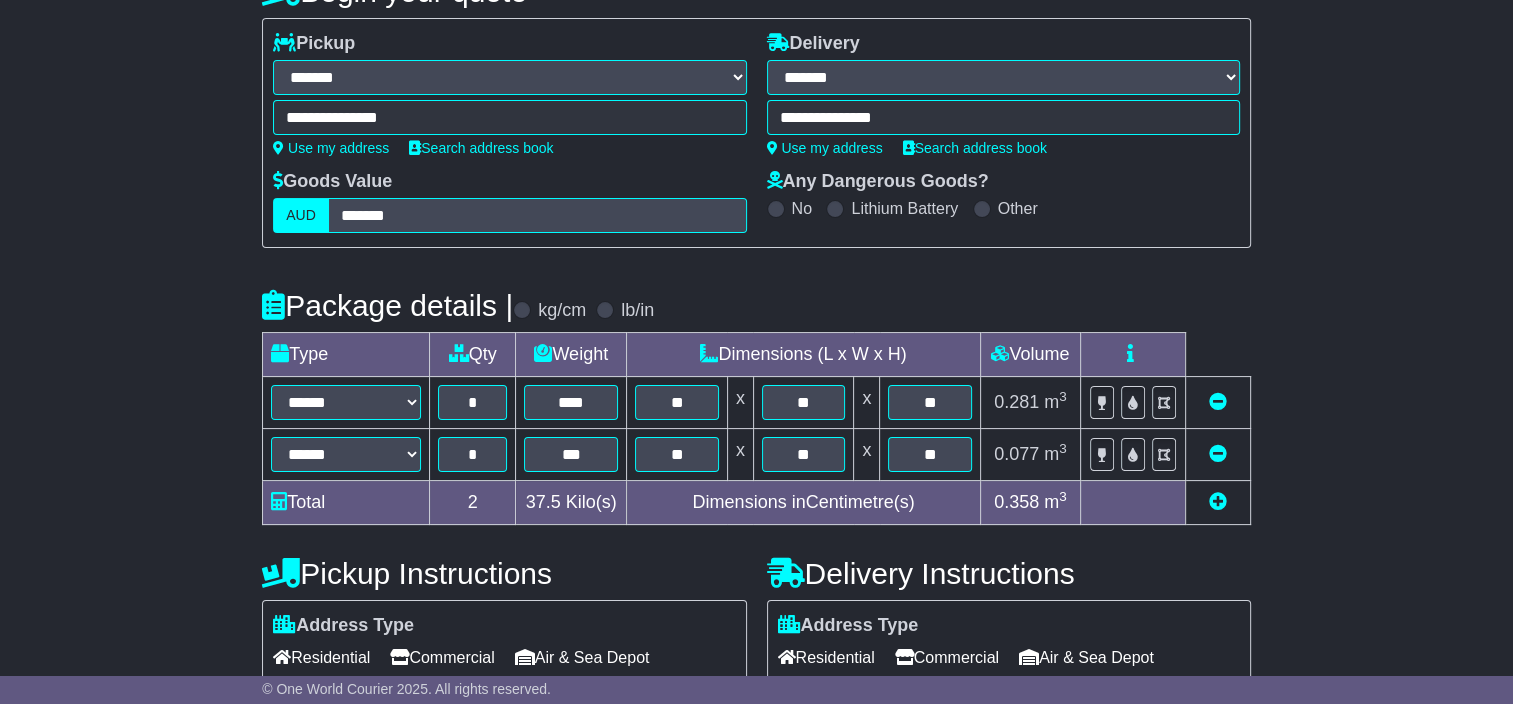click at bounding box center [1218, 501] 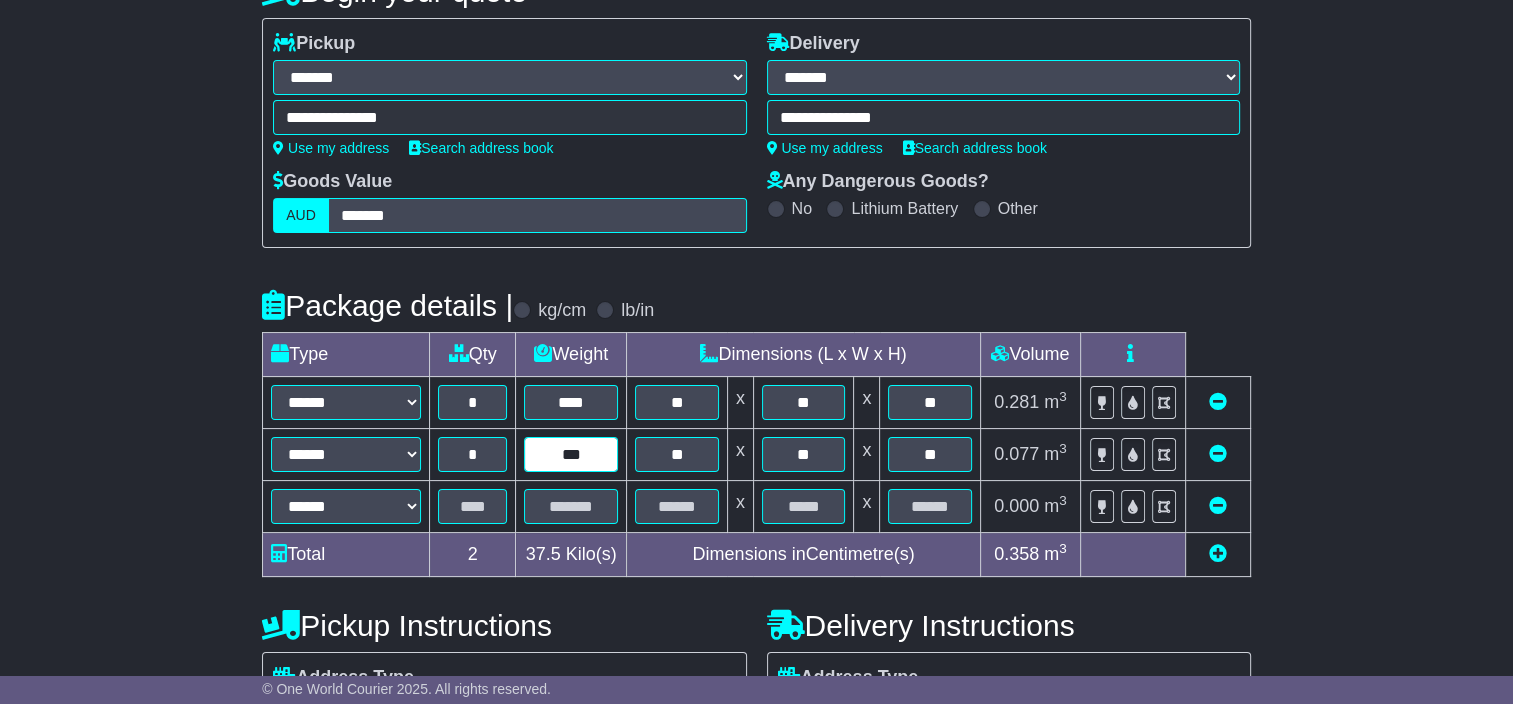 drag, startPoint x: 592, startPoint y: 452, endPoint x: 409, endPoint y: 467, distance: 183.61372 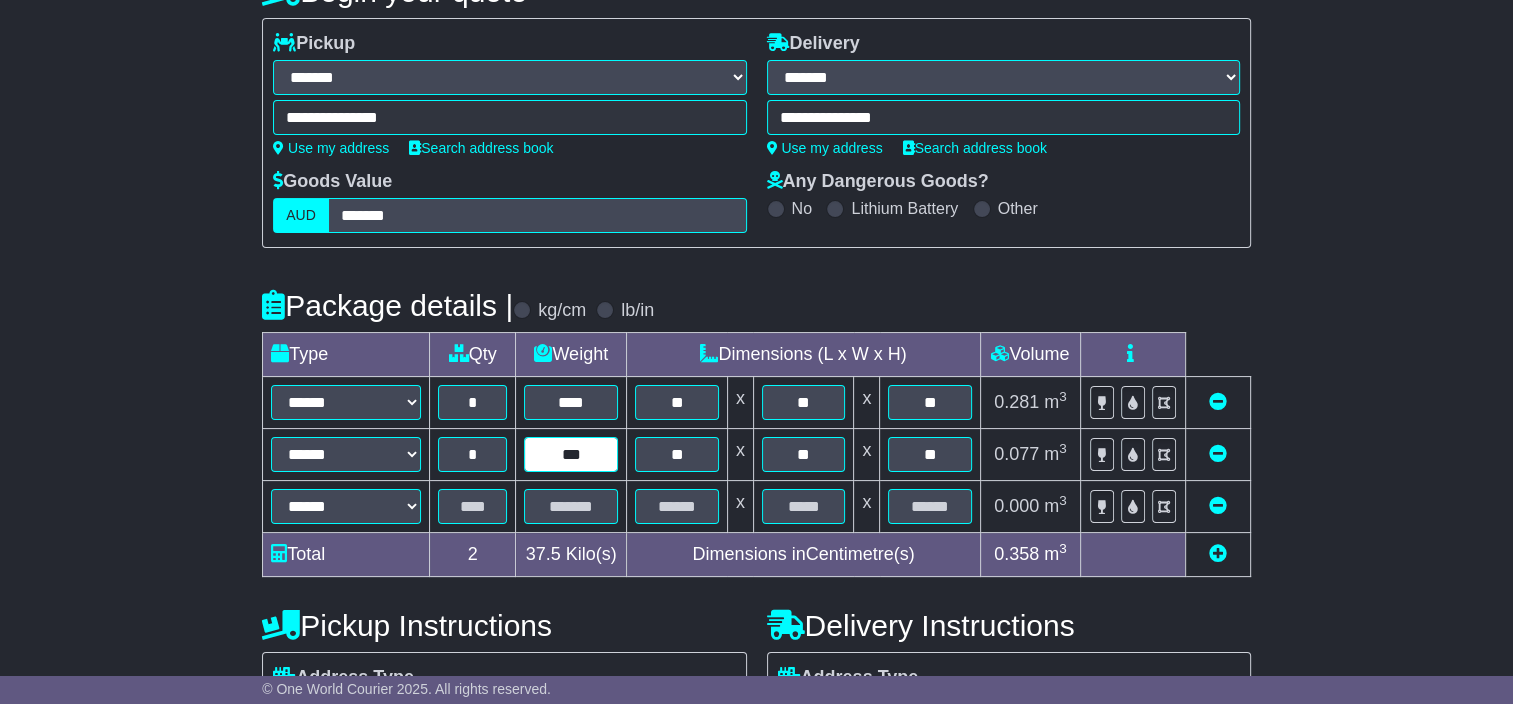 click on "****** ****** *** ******** ***** **** **** ****** *** *******
*
***
**
x
**
x
**
0.077
m 3
ft 3" at bounding box center [757, 455] 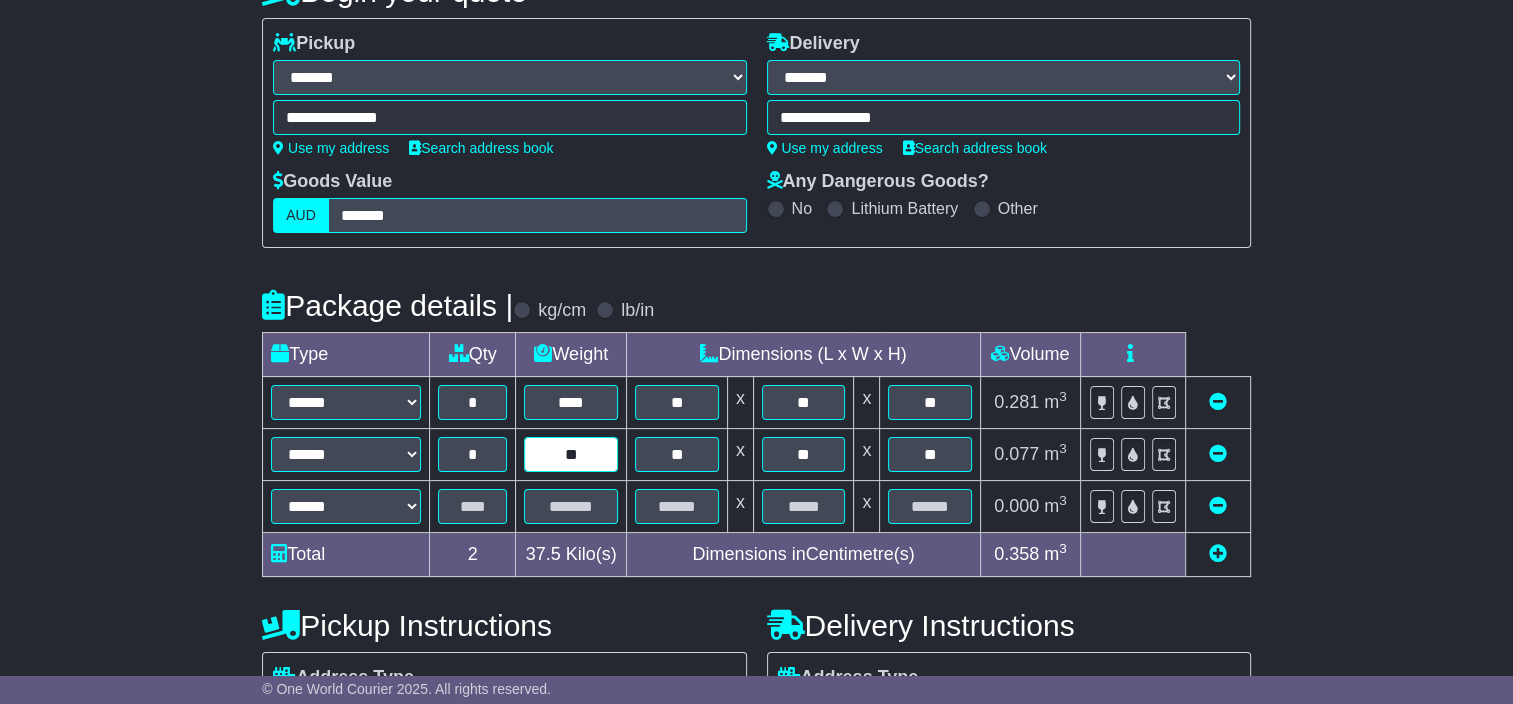 type on "**" 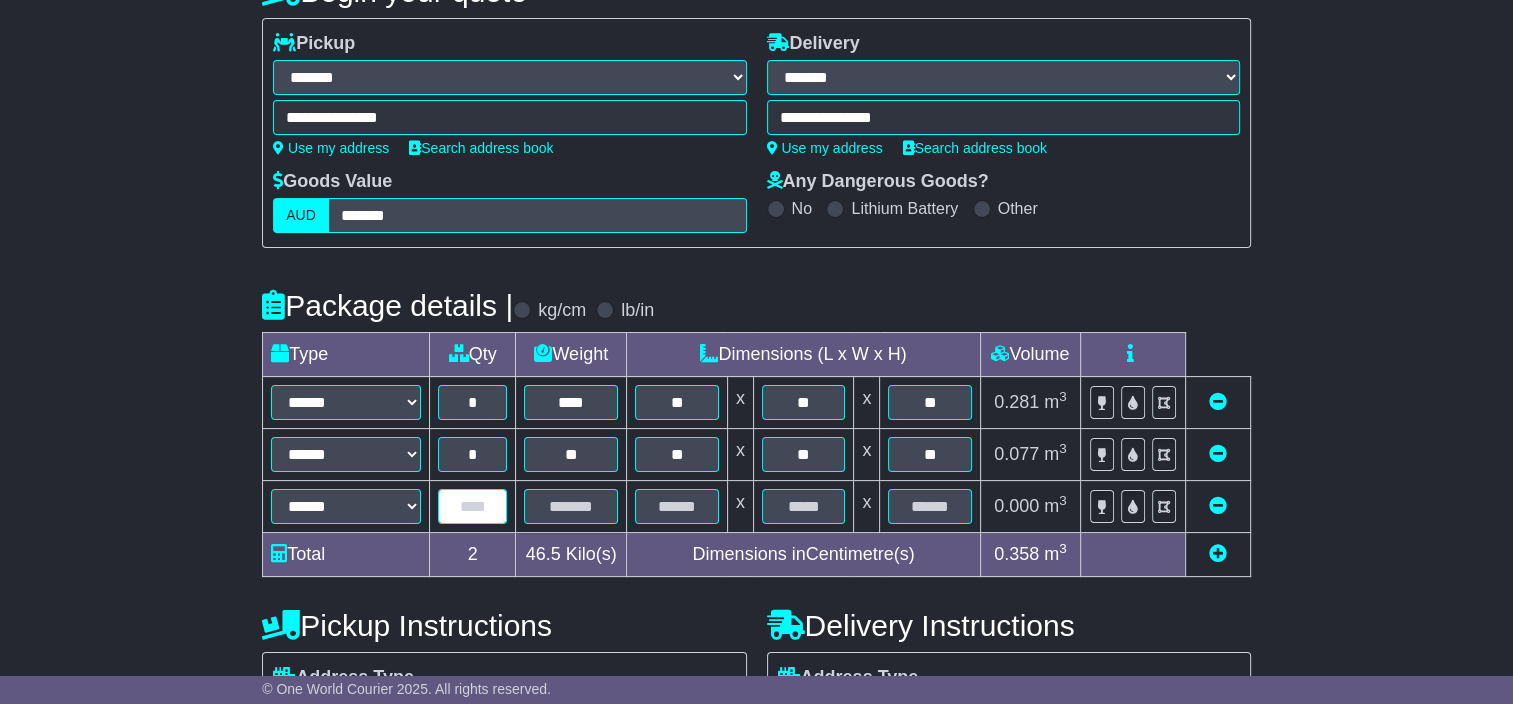 click at bounding box center (472, 506) 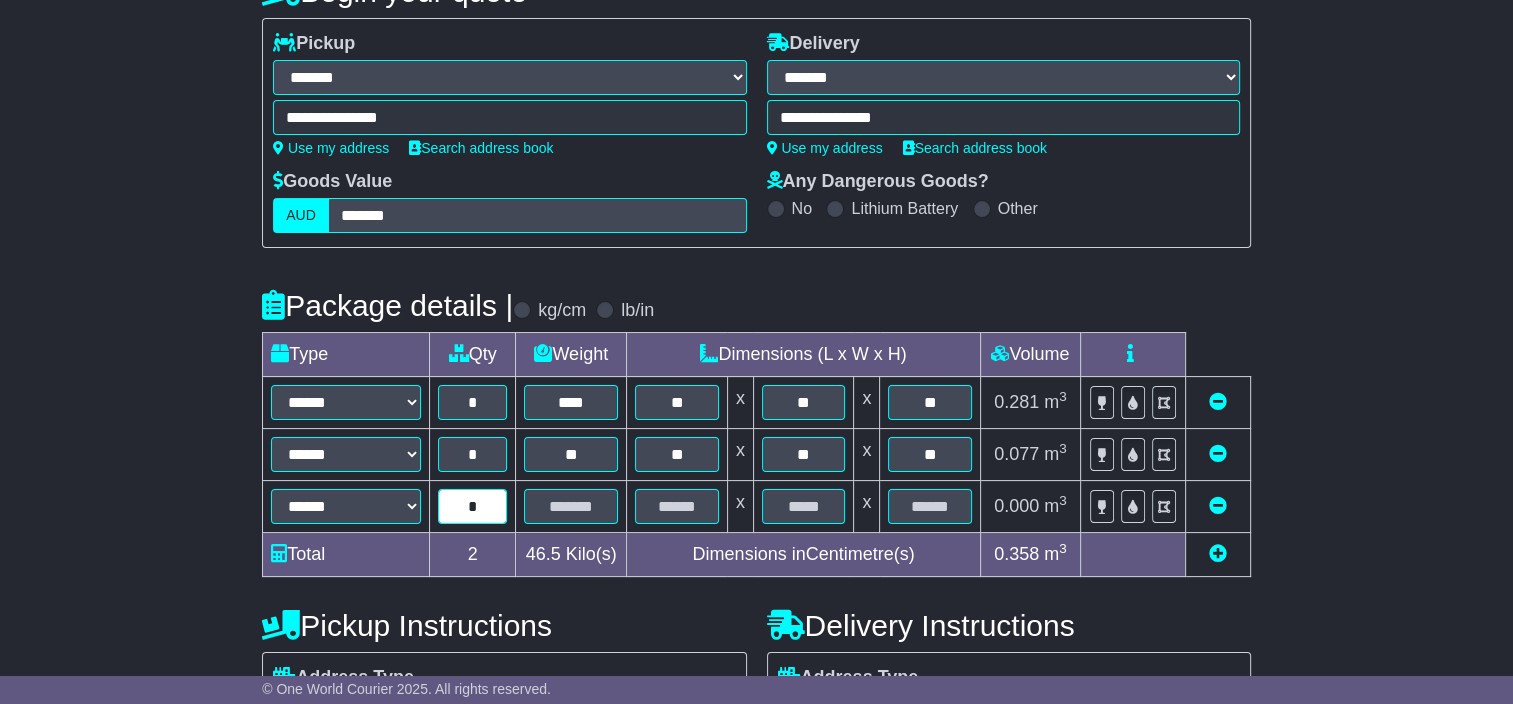 type on "*" 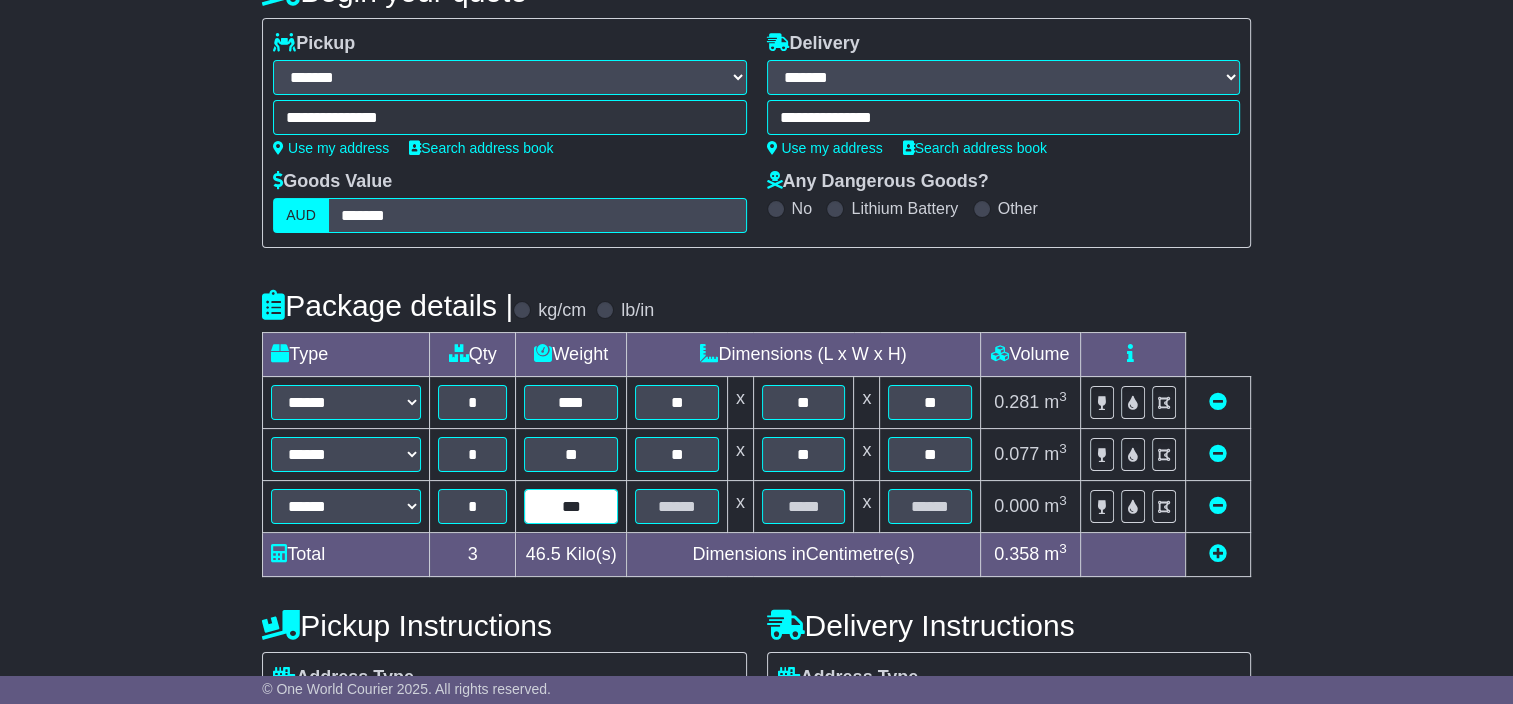 type on "***" 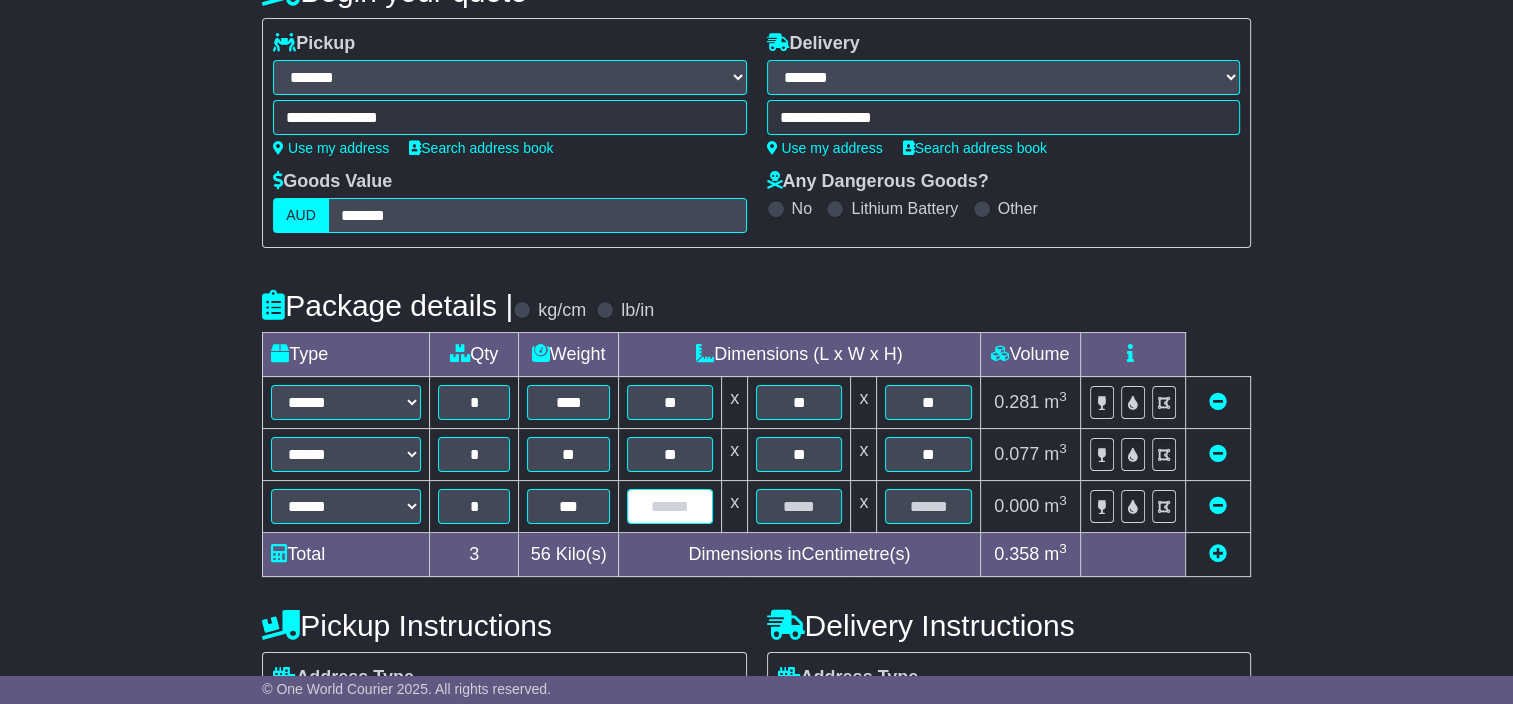 click at bounding box center [670, 506] 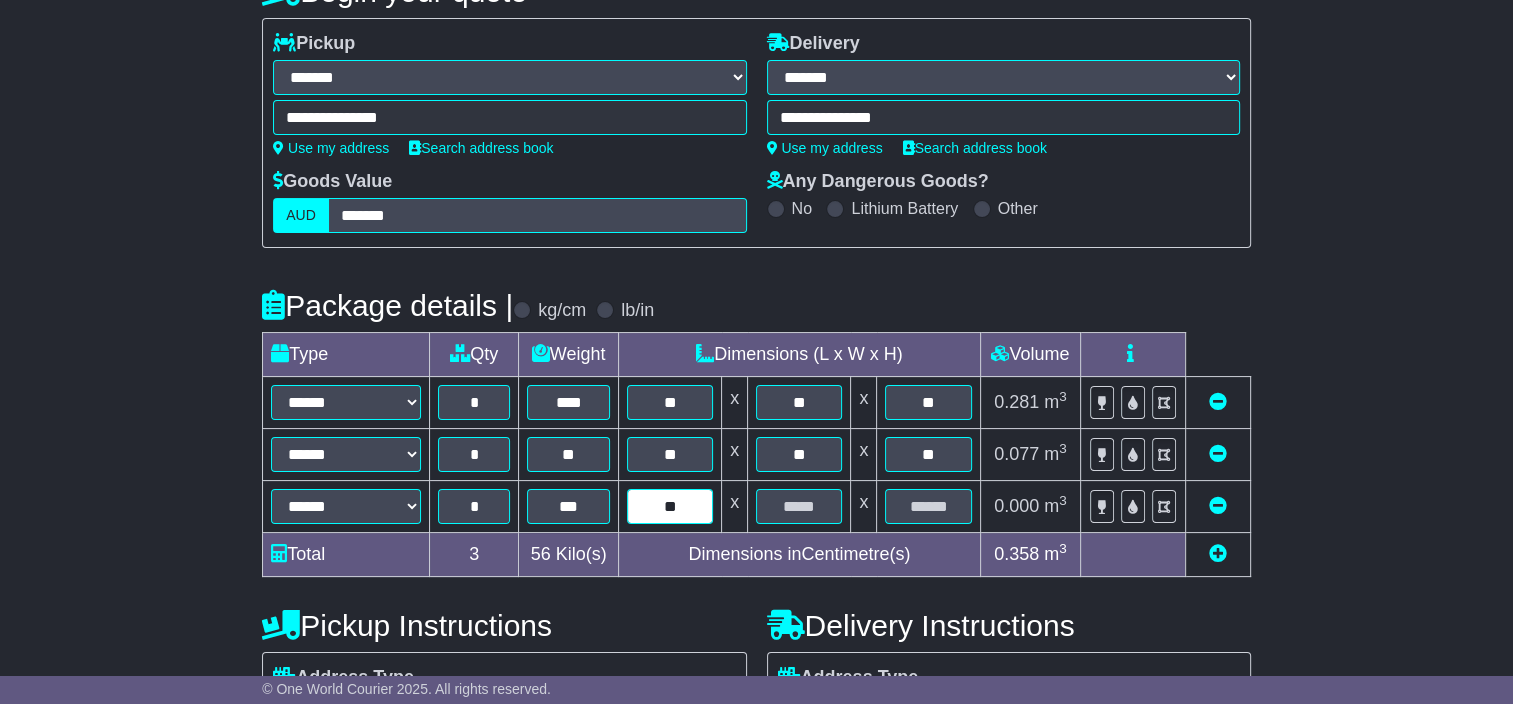 type on "**" 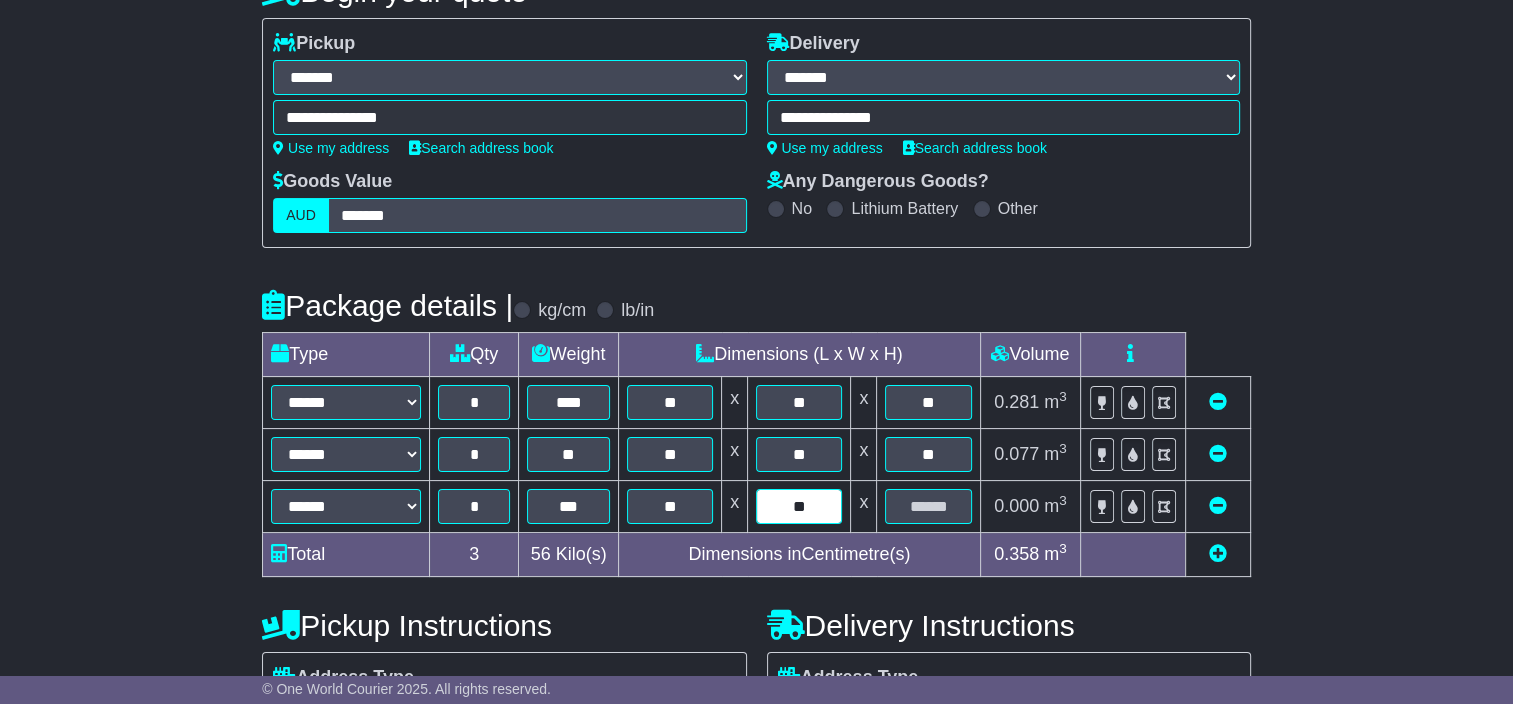 type on "**" 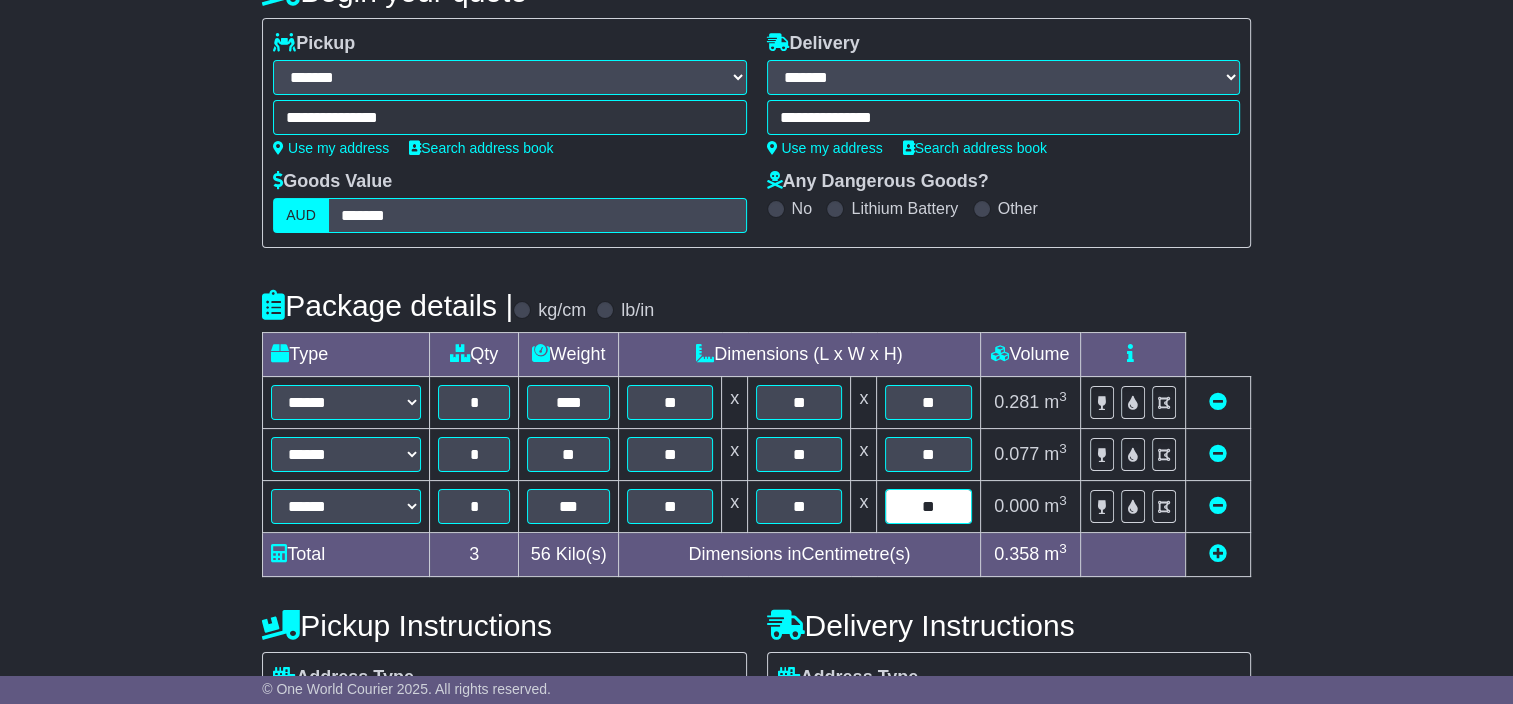 type on "**" 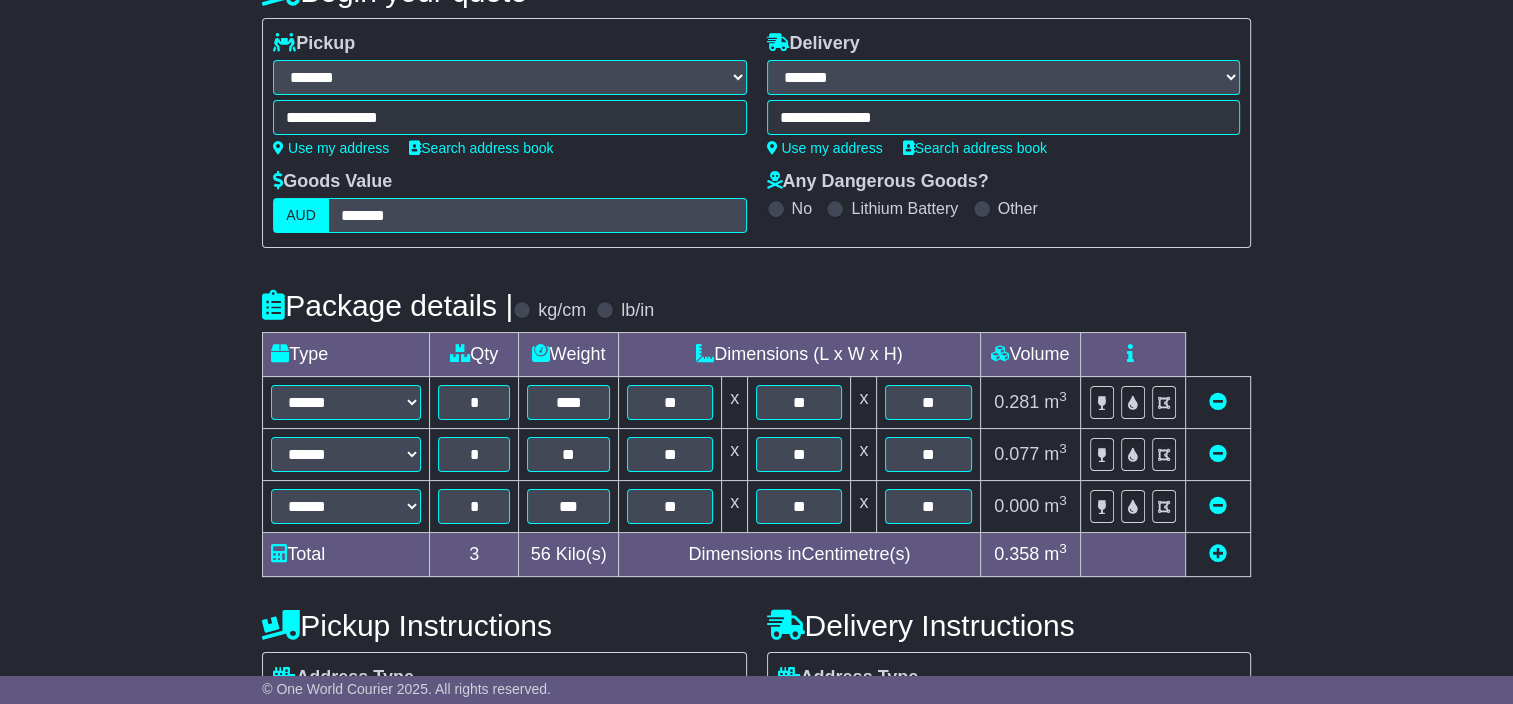 click at bounding box center [1218, 553] 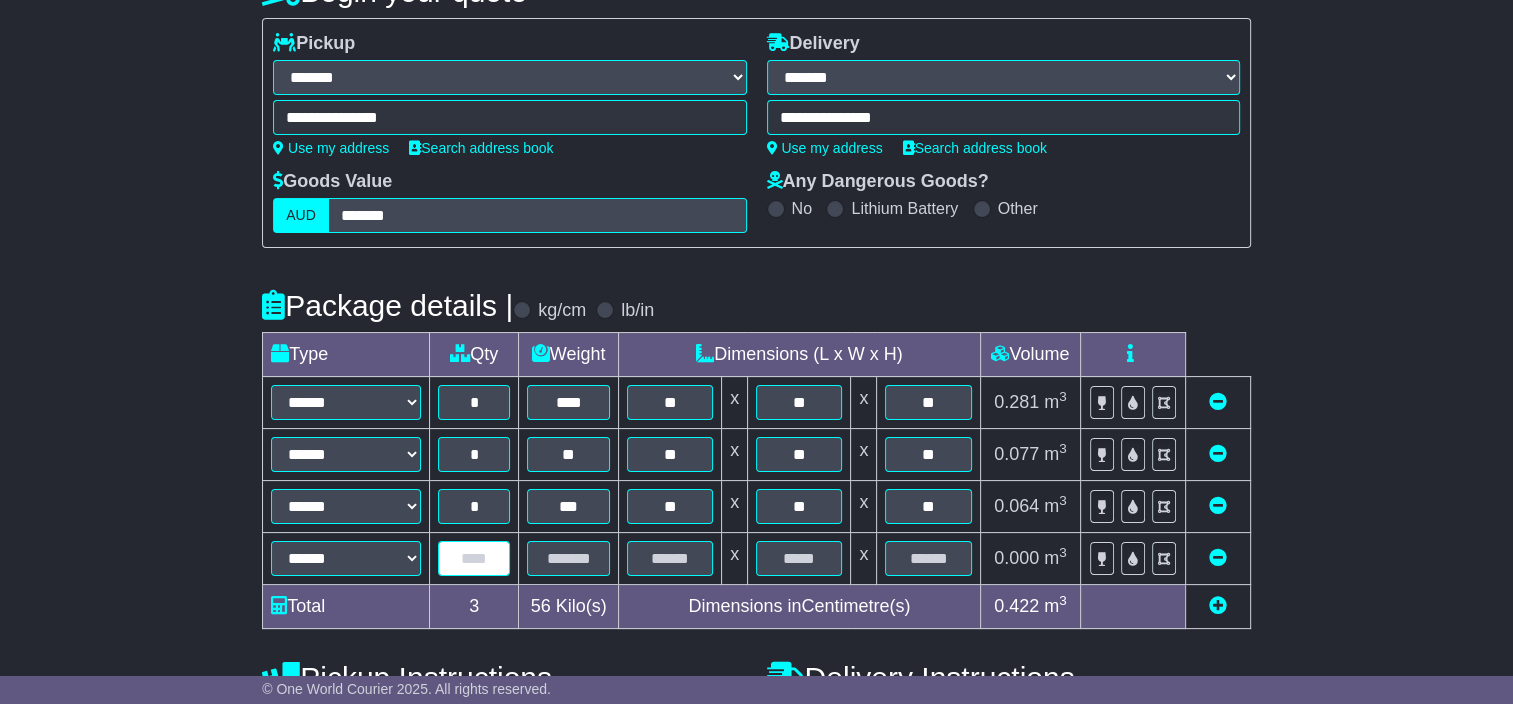 click at bounding box center (474, 558) 